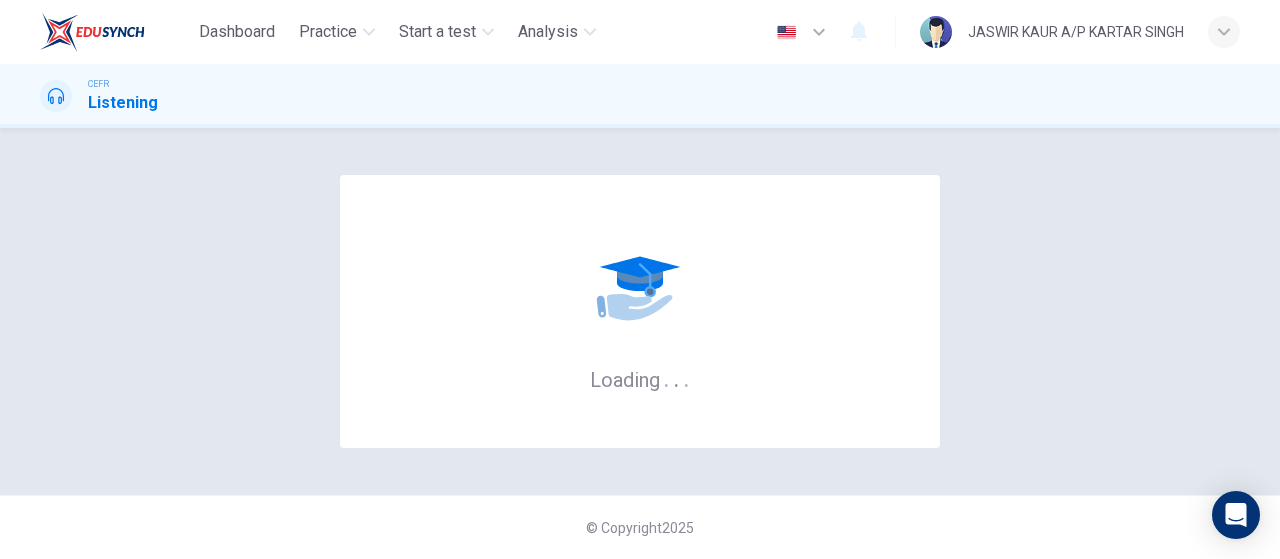 scroll, scrollTop: 0, scrollLeft: 0, axis: both 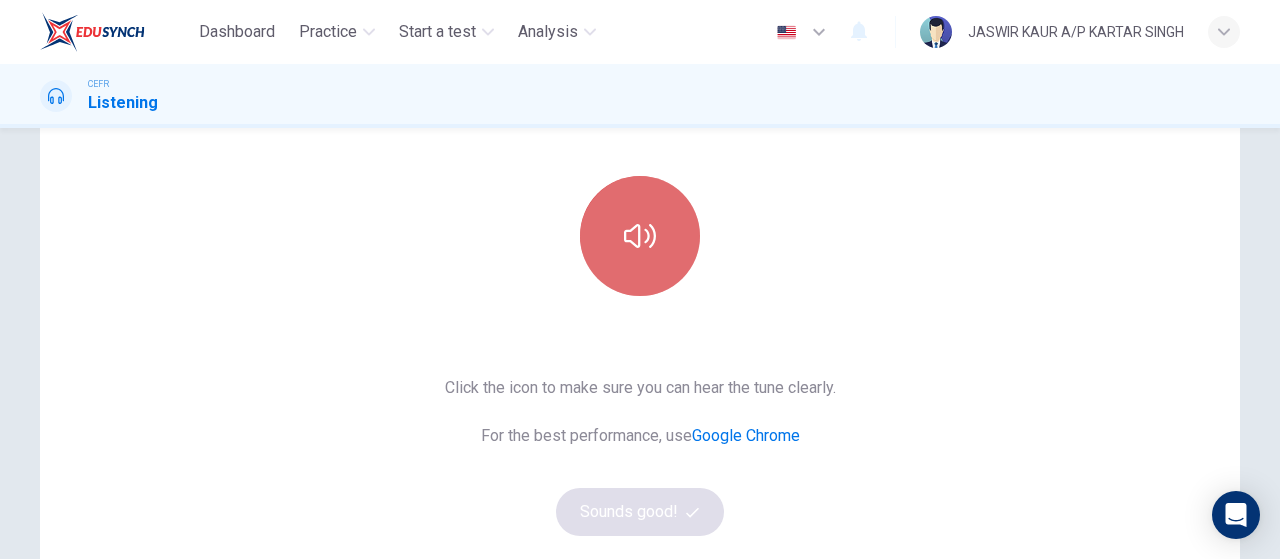 click at bounding box center [640, 236] 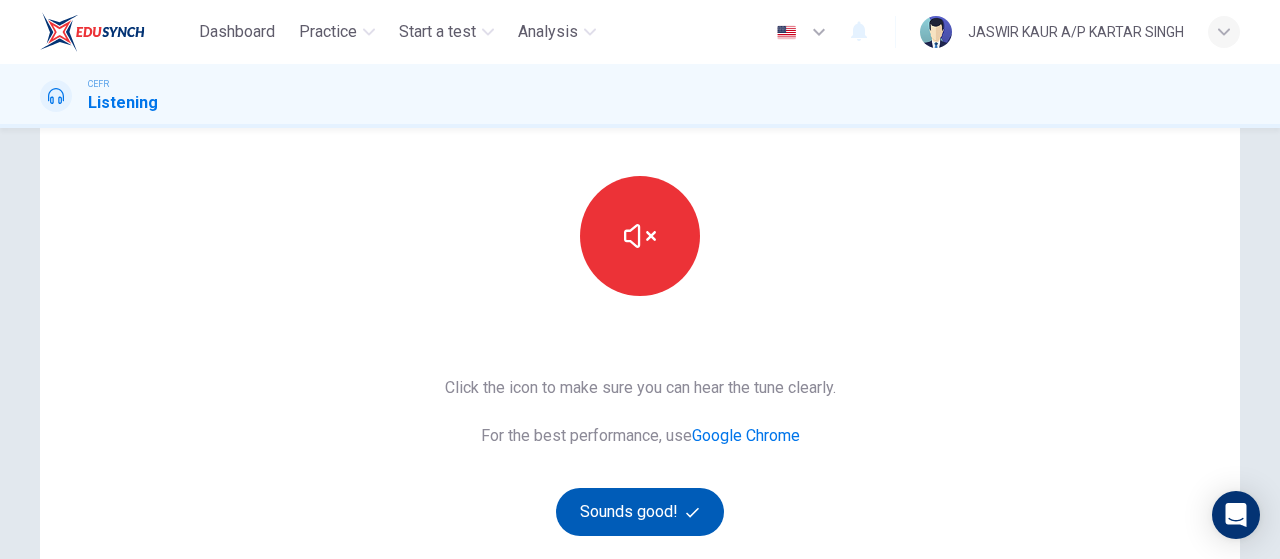 click on "Sounds good!" at bounding box center [640, 512] 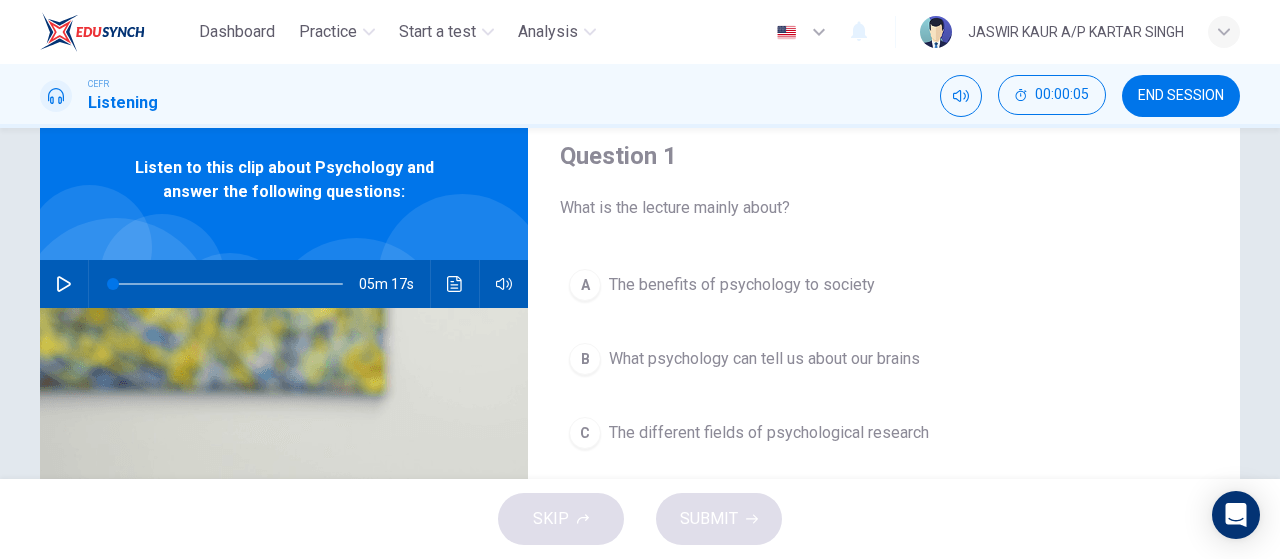 scroll, scrollTop: 69, scrollLeft: 0, axis: vertical 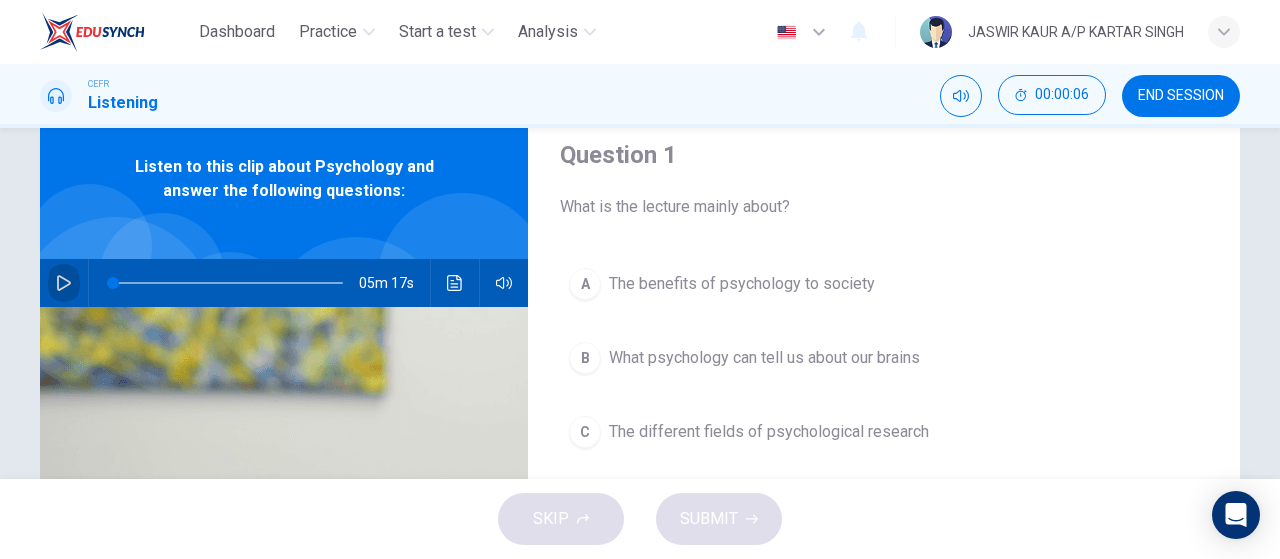 click at bounding box center [64, 283] 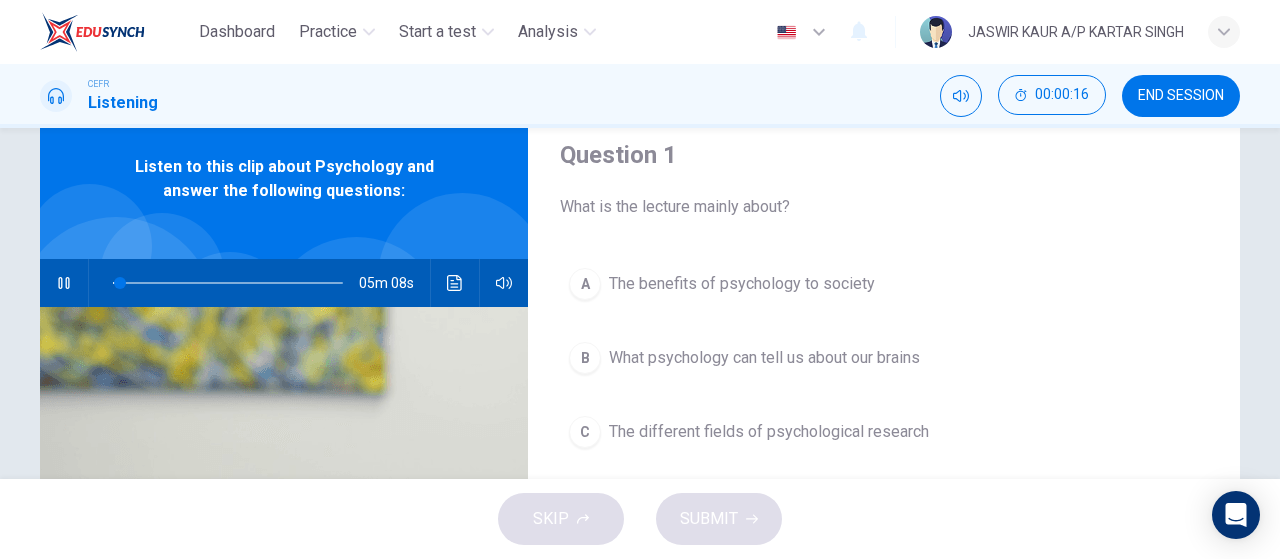 click on "Question 1 What is the lecture mainly about? A The benefits of psychology to society B What psychology can tell us about our brains C The different fields of psychological research D The limitations of psychology as a research discipline Listen to this clip about Psychology and answer the following questions: 05m 08s" at bounding box center (640, 446) 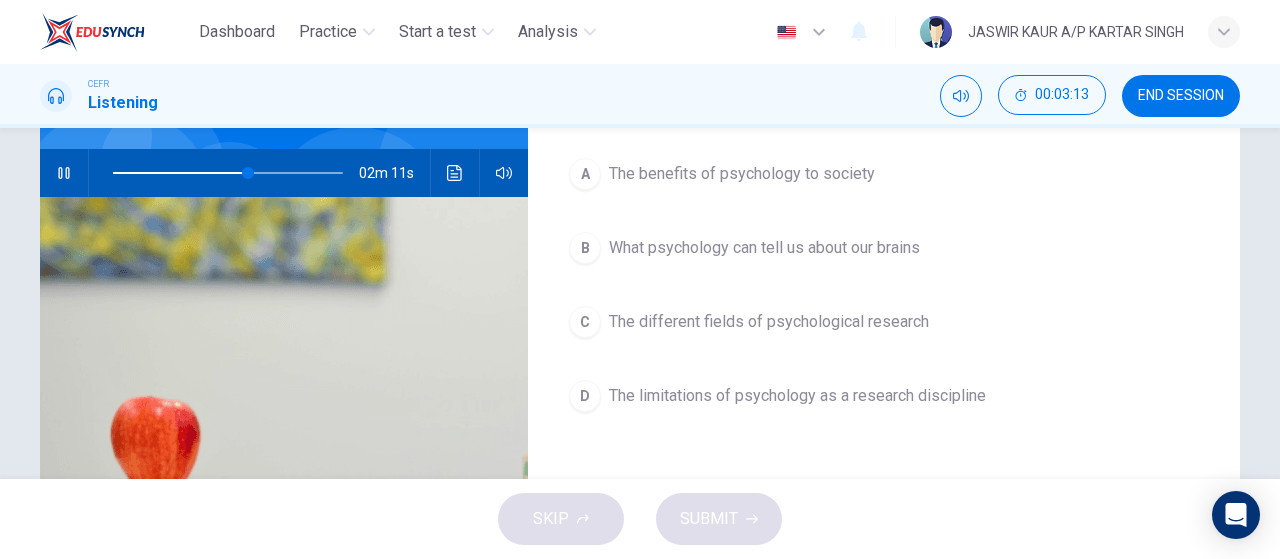 scroll, scrollTop: 168, scrollLeft: 0, axis: vertical 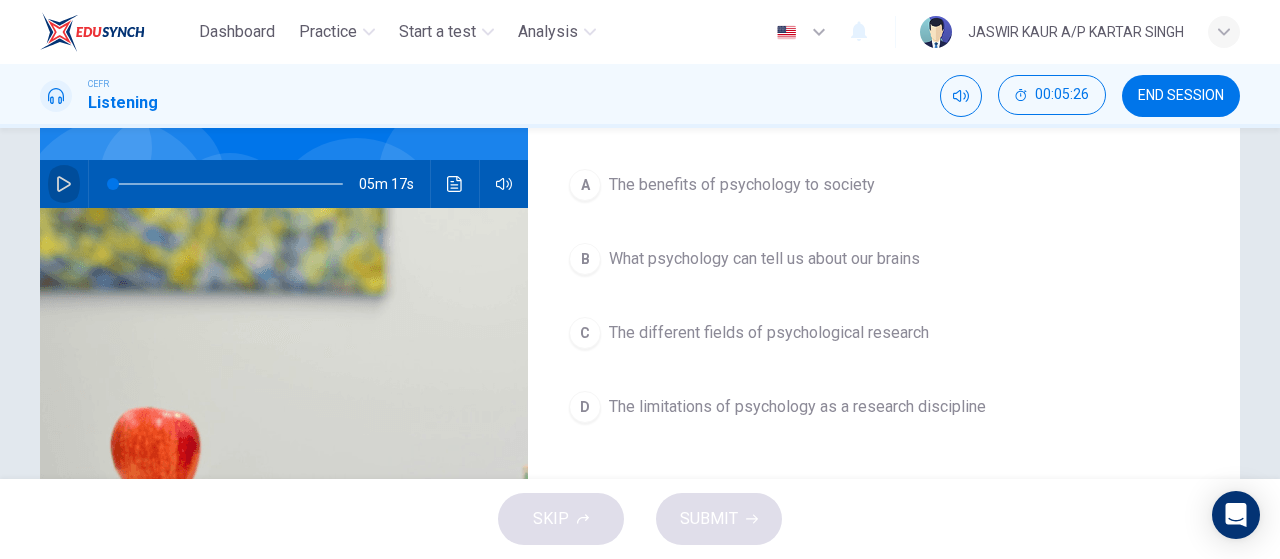 click at bounding box center [64, 184] 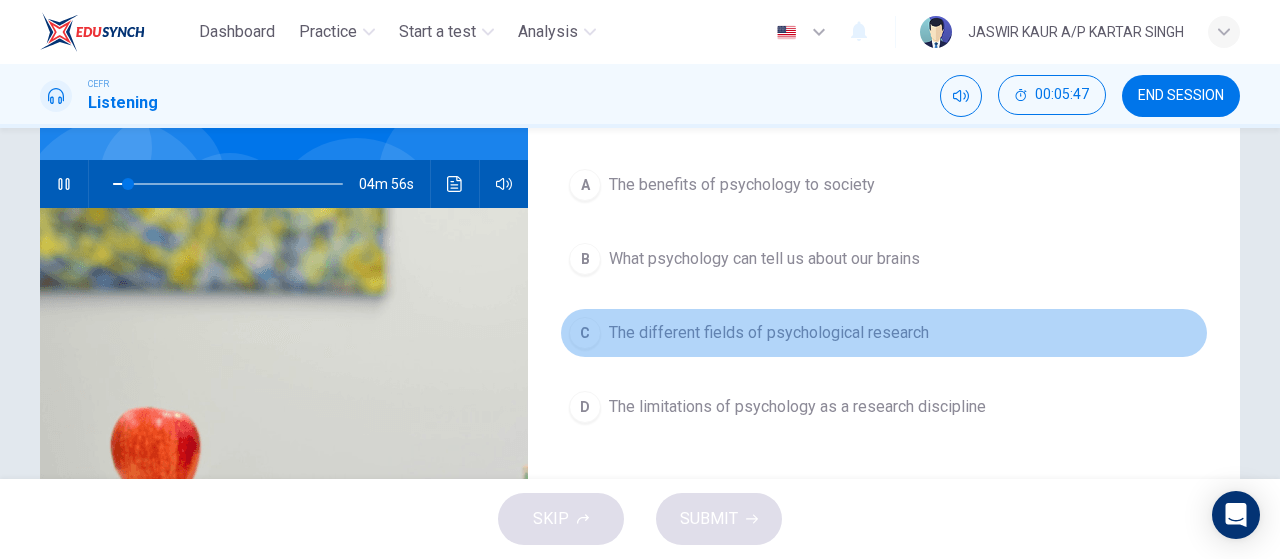click on "The different fields of psychological research" at bounding box center [742, 185] 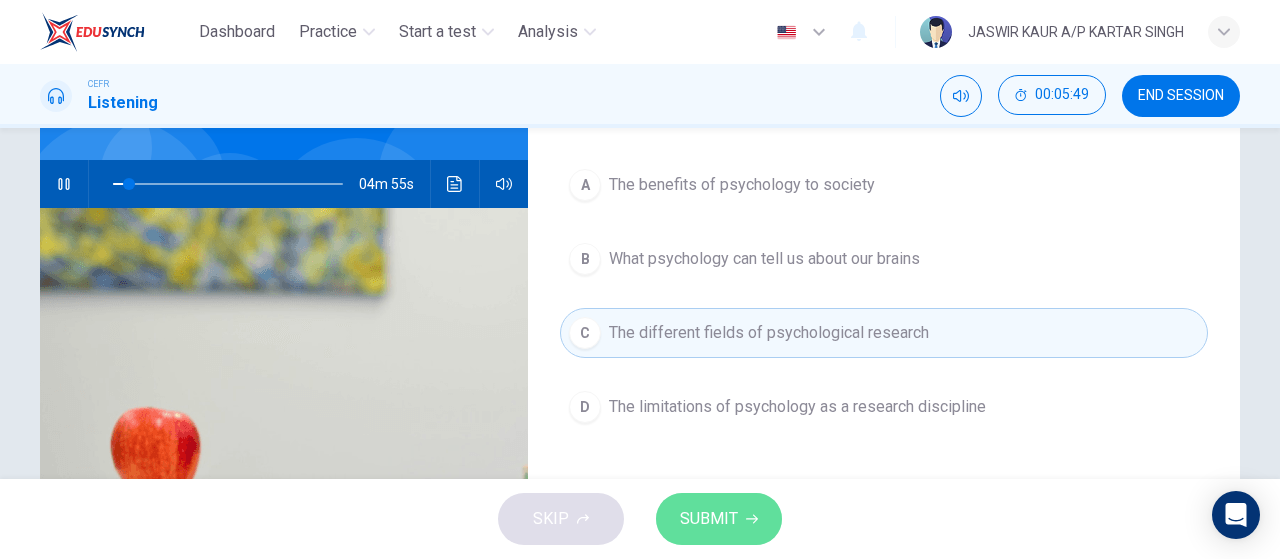 click on "SUBMIT" at bounding box center (709, 519) 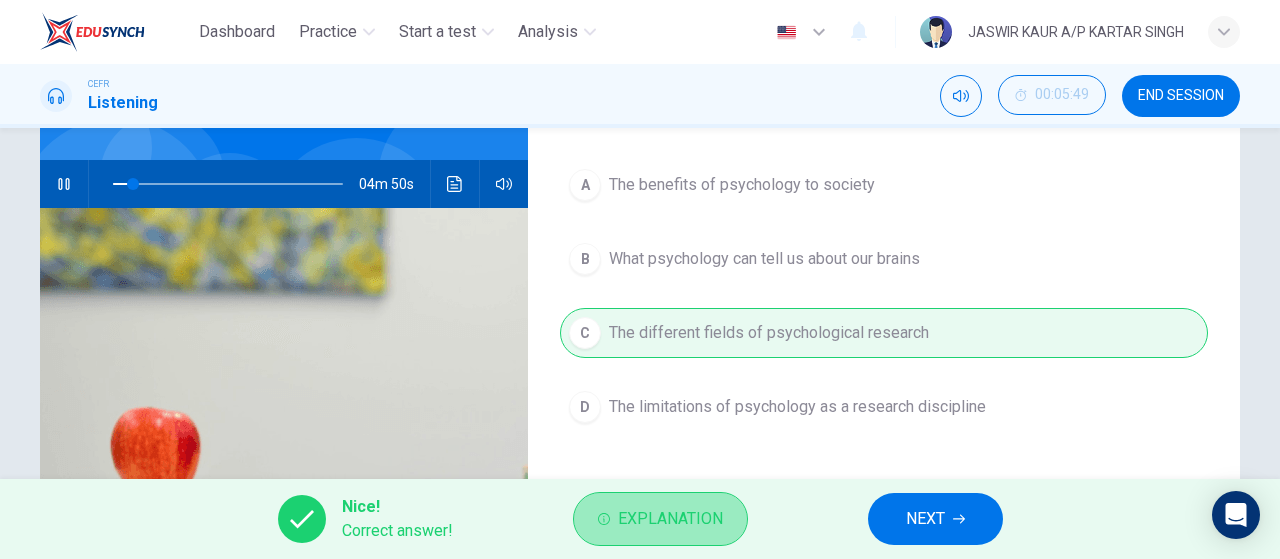 click on "Explanation" at bounding box center (670, 519) 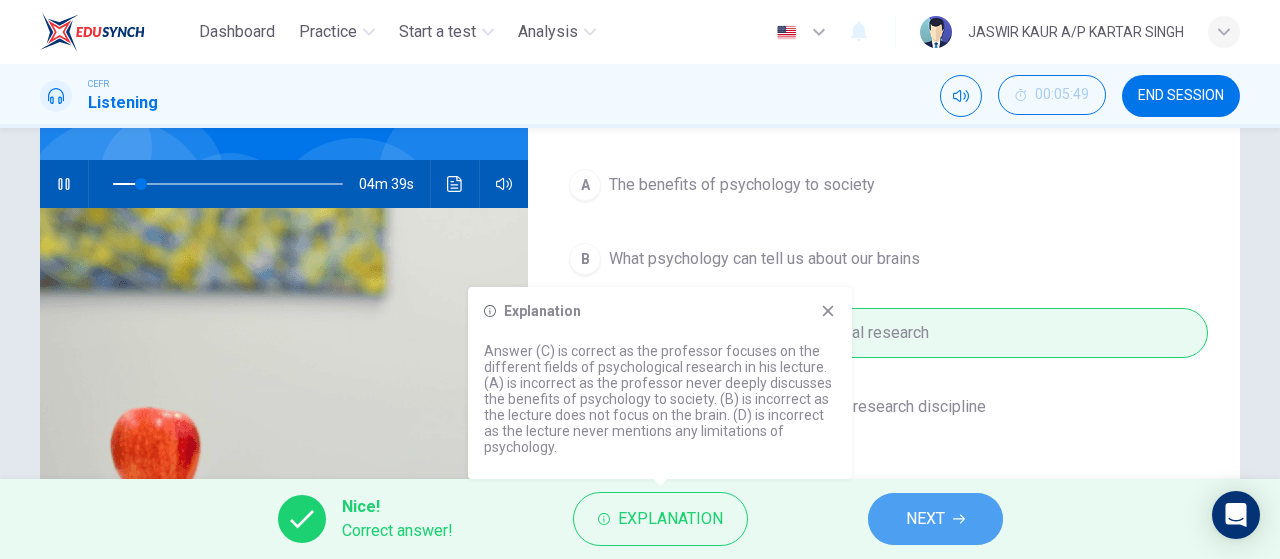 click on "NEXT" at bounding box center [925, 519] 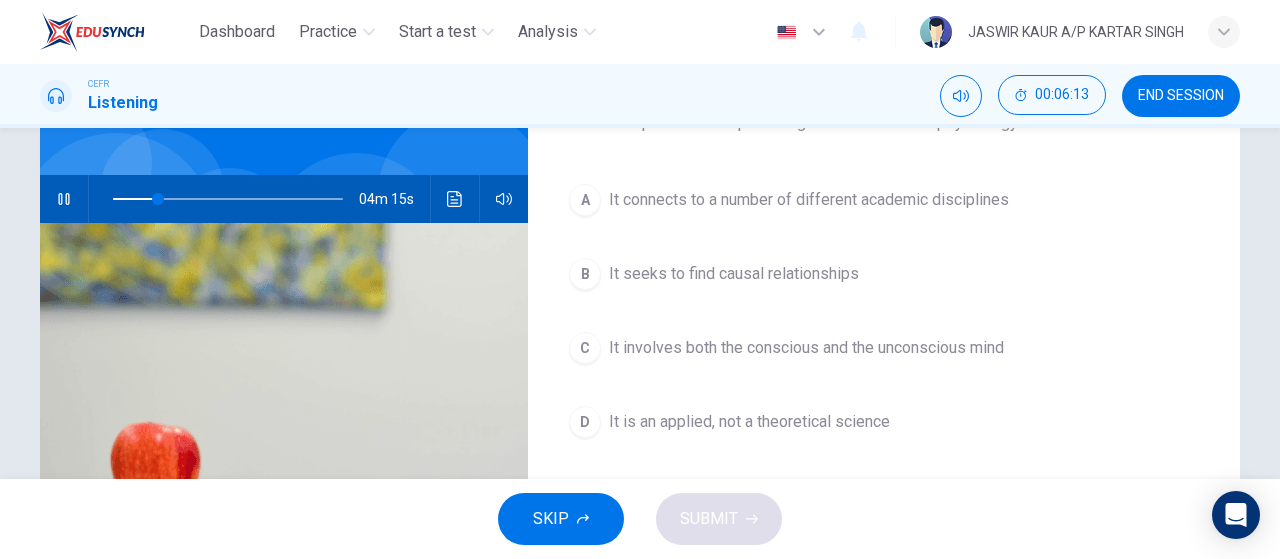 scroll, scrollTop: 151, scrollLeft: 0, axis: vertical 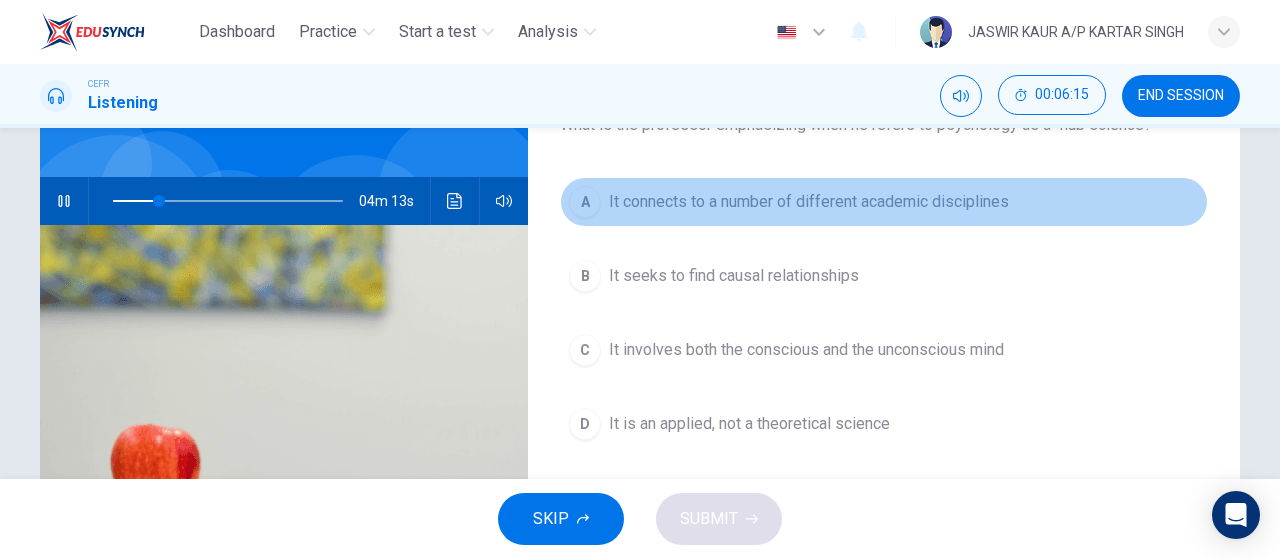 click on "A It connects to a number of different academic disciplines" at bounding box center [884, 202] 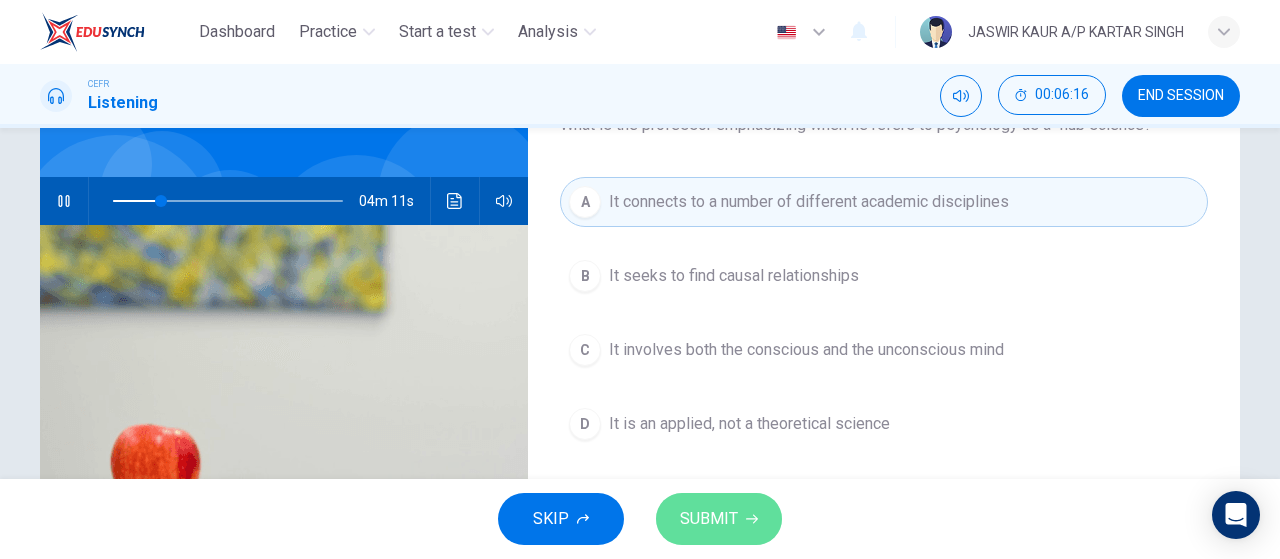click on "SUBMIT" at bounding box center [709, 519] 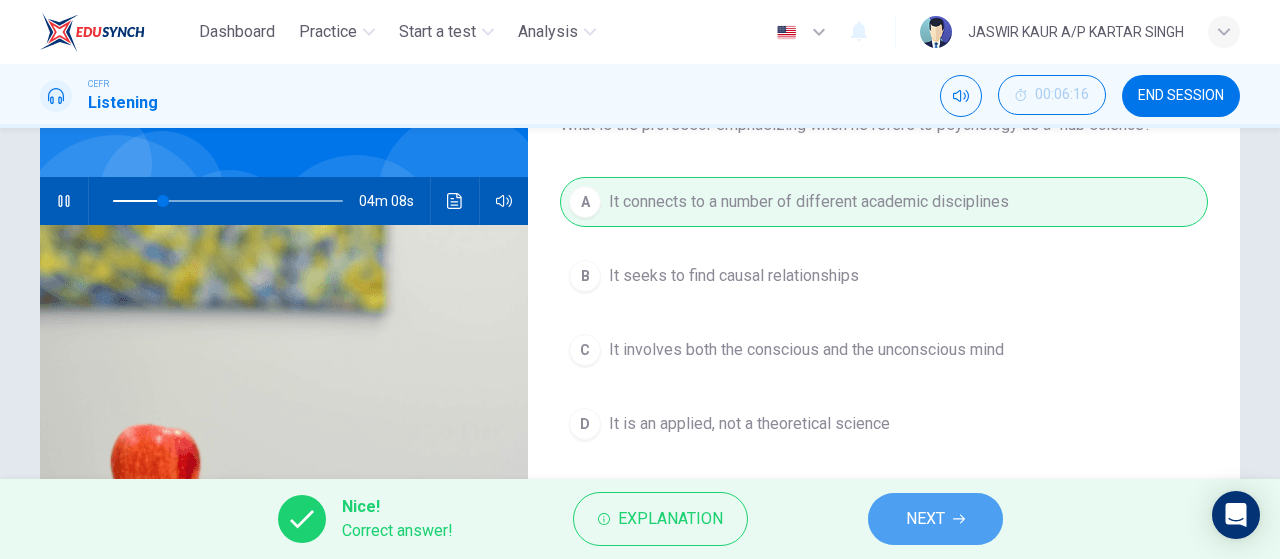 click on "NEXT" at bounding box center [935, 519] 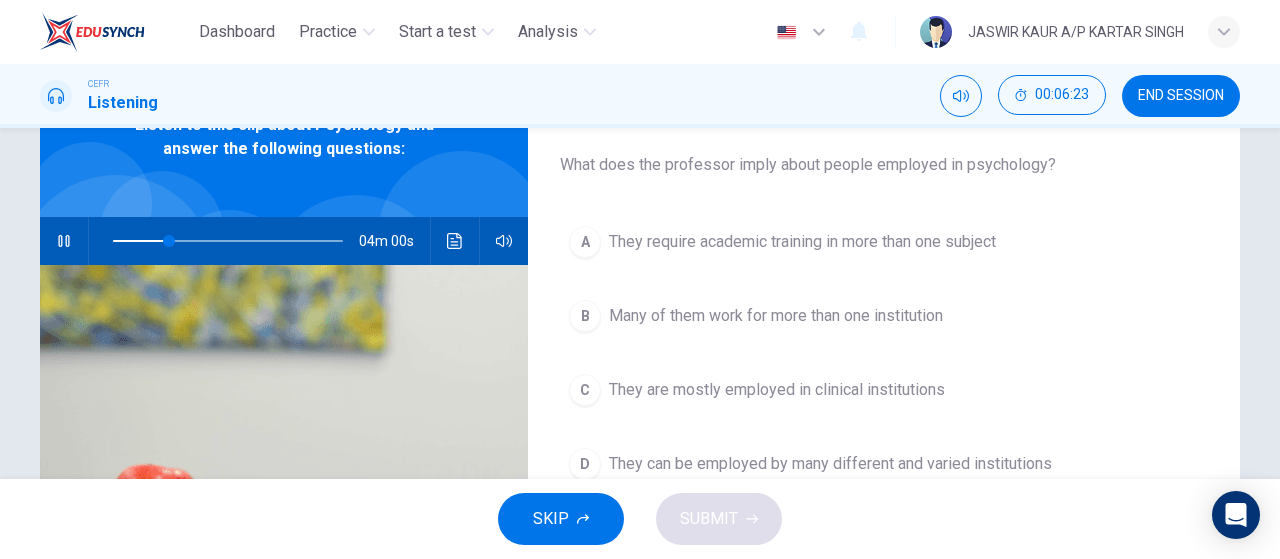 scroll, scrollTop: 69, scrollLeft: 0, axis: vertical 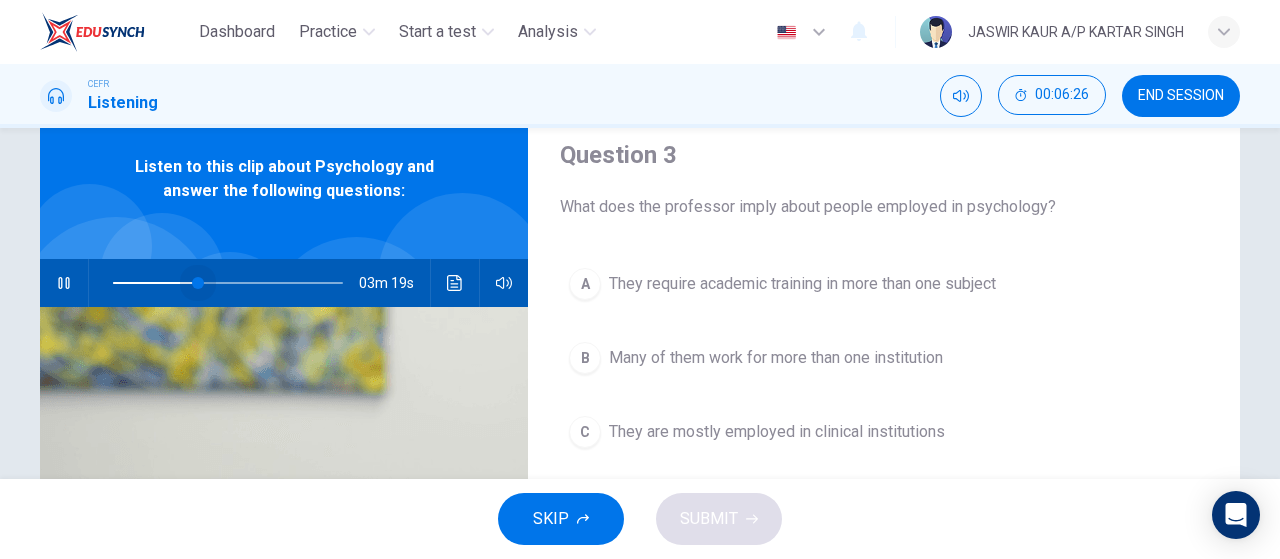 click at bounding box center [228, 283] 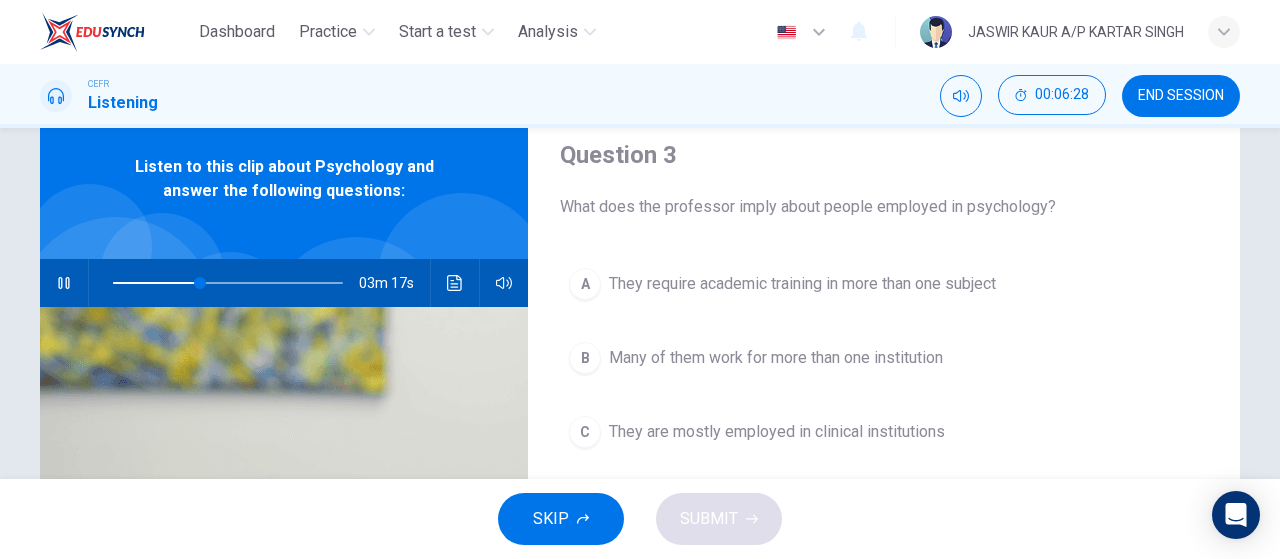 click at bounding box center [228, 283] 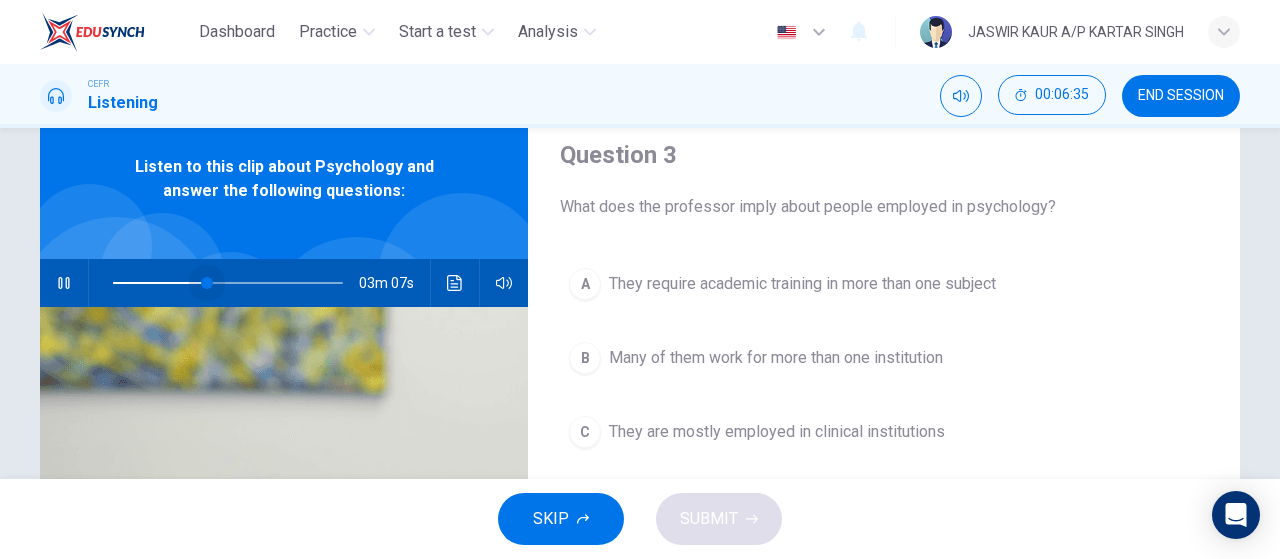 click at bounding box center (207, 283) 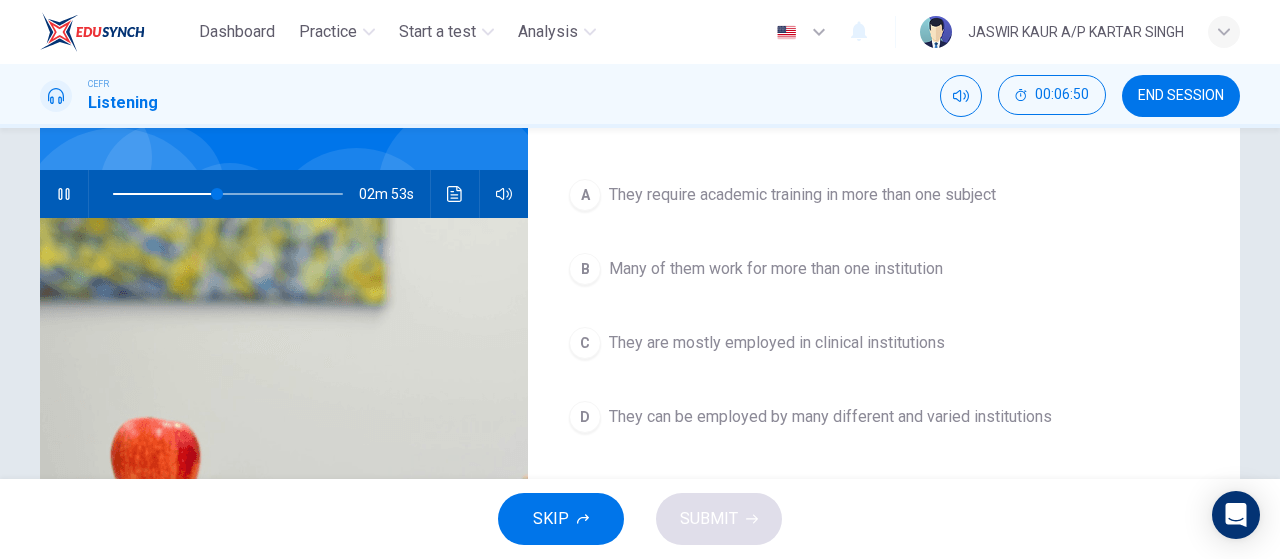 scroll, scrollTop: 159, scrollLeft: 0, axis: vertical 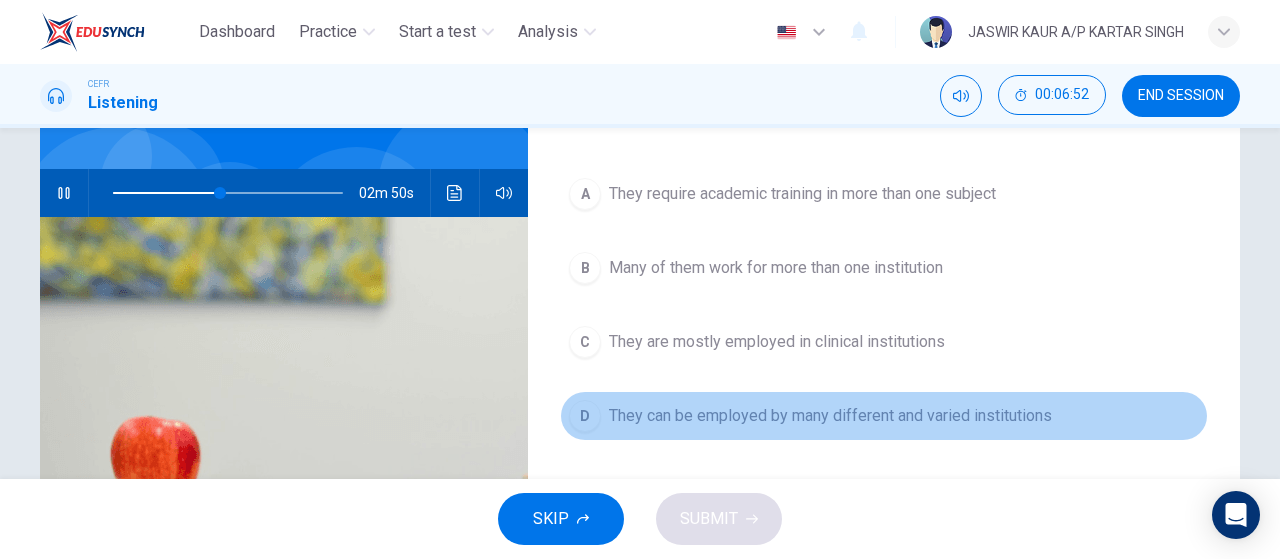 click on "They can be employed by many different and varied institutions" at bounding box center [802, 194] 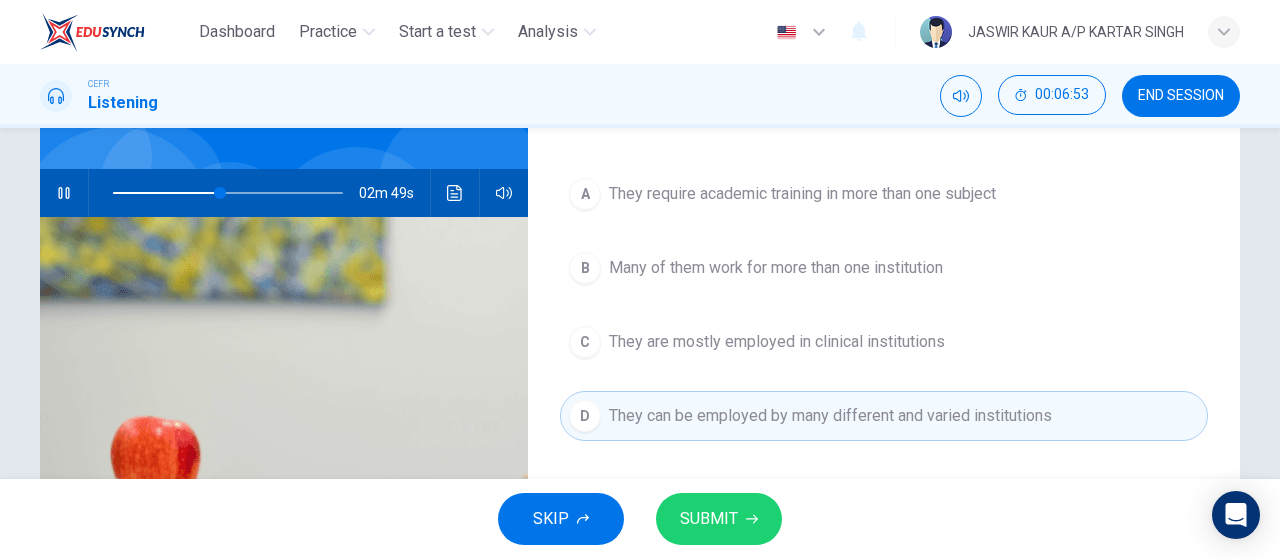 click on "SUBMIT" at bounding box center [719, 519] 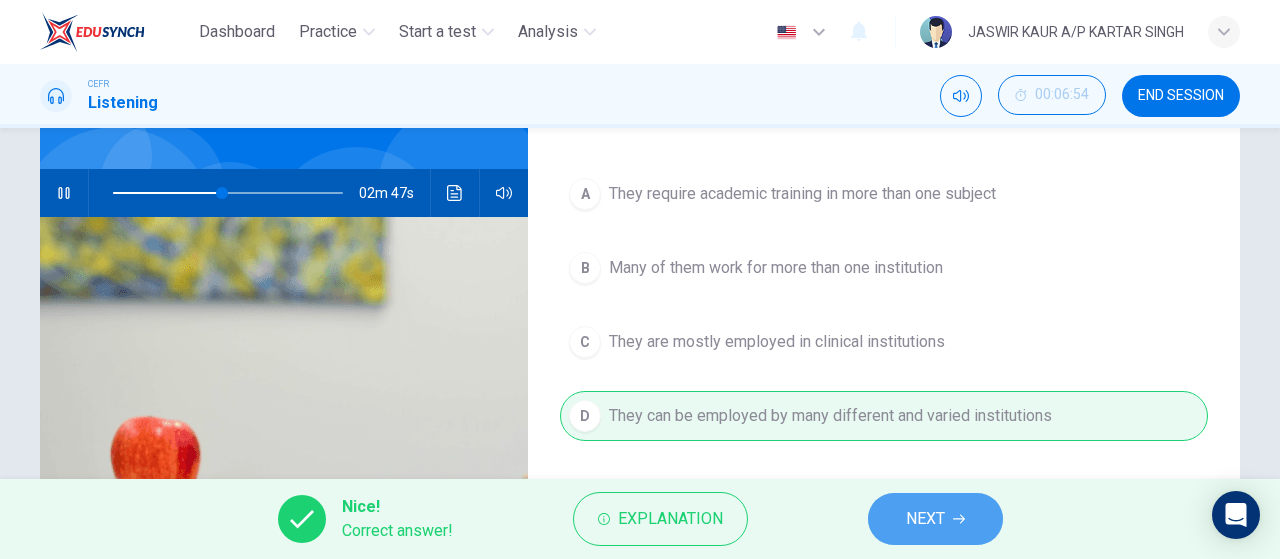 click on "NEXT" at bounding box center (925, 519) 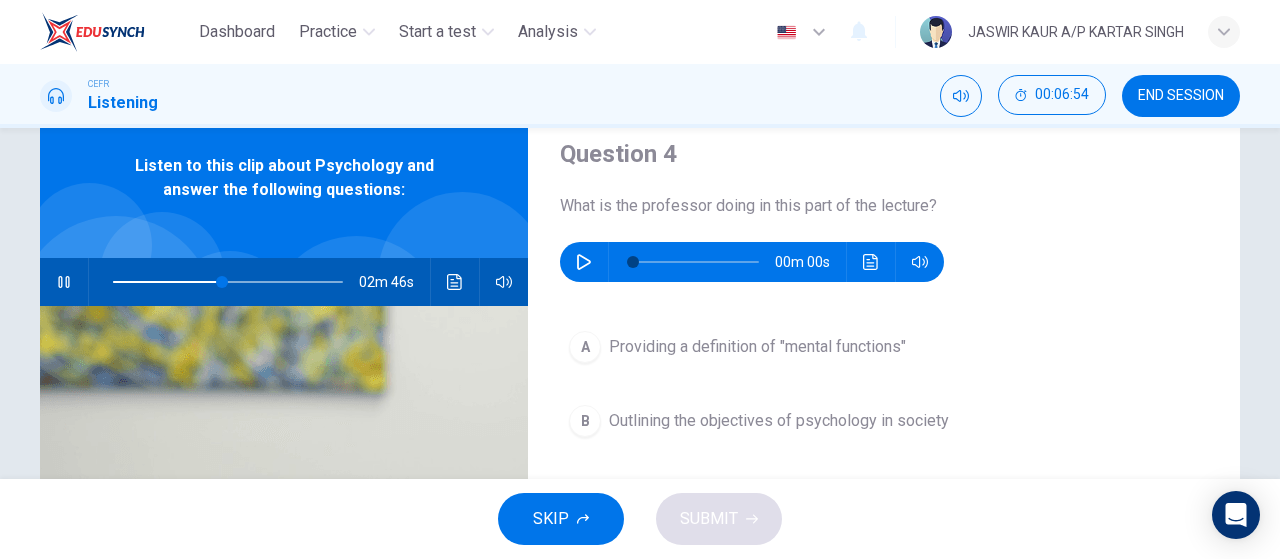 scroll, scrollTop: 43, scrollLeft: 0, axis: vertical 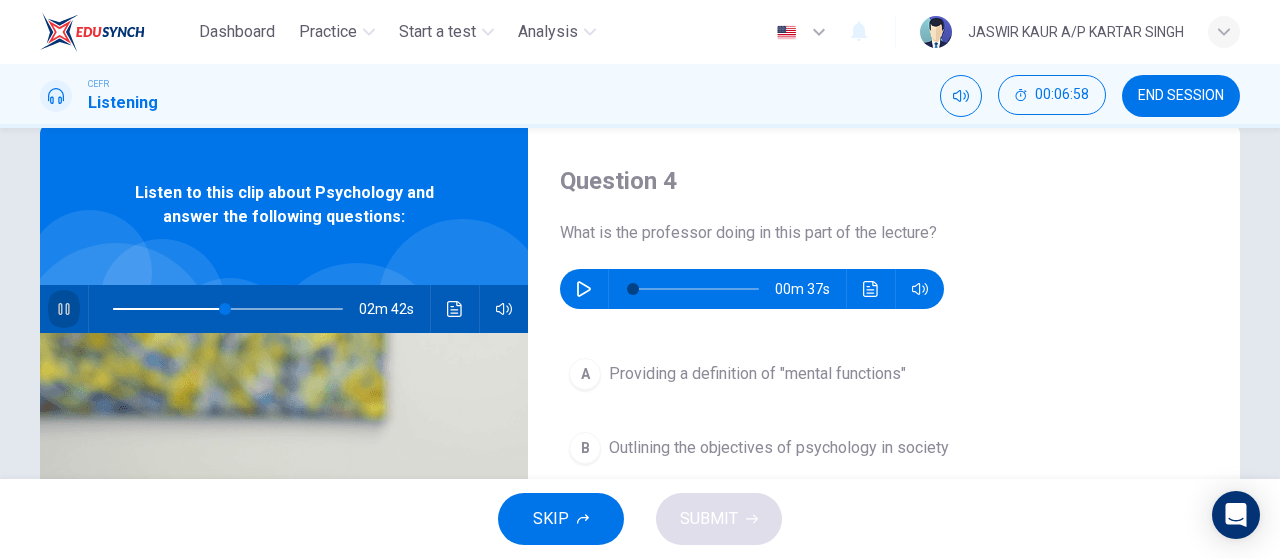 click at bounding box center (64, 309) 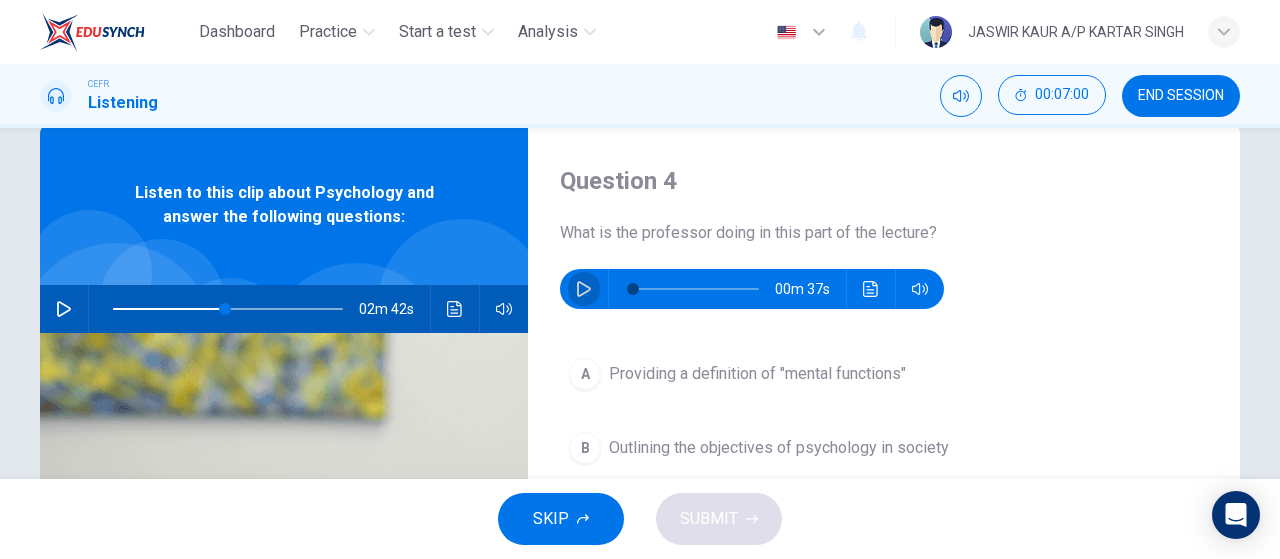 click at bounding box center (584, 289) 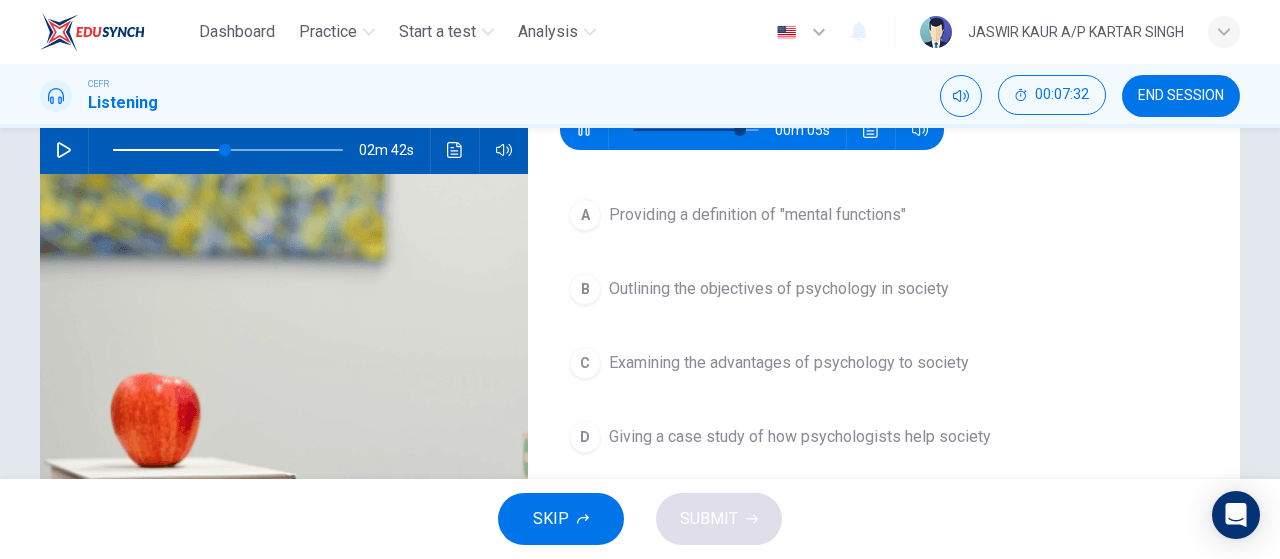 scroll, scrollTop: 162, scrollLeft: 0, axis: vertical 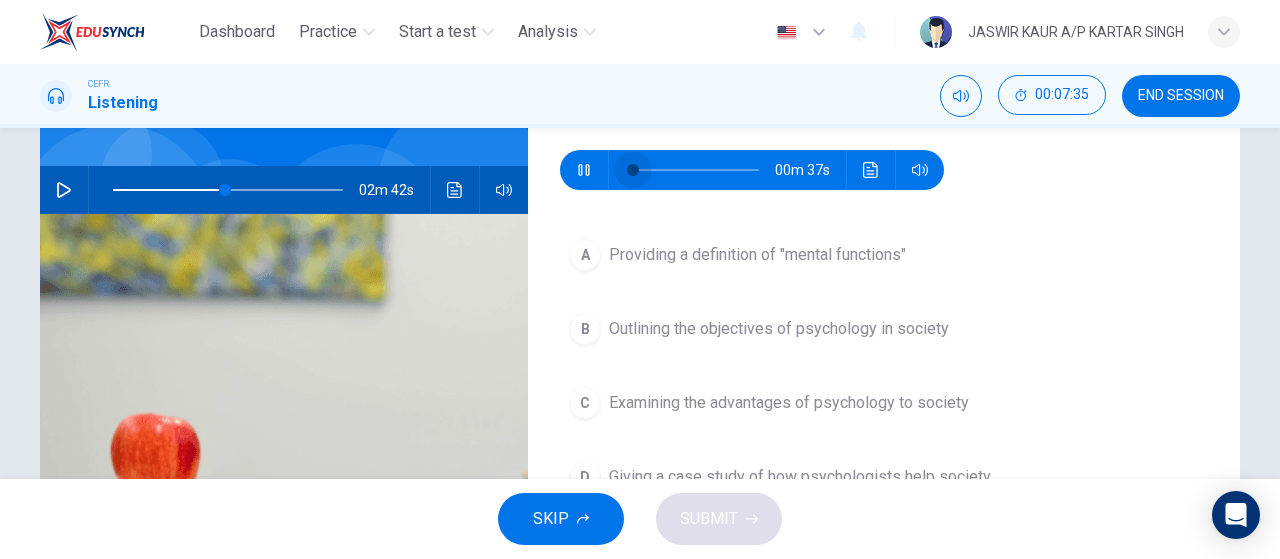 drag, startPoint x: 742, startPoint y: 167, endPoint x: 612, endPoint y: 162, distance: 130.09612 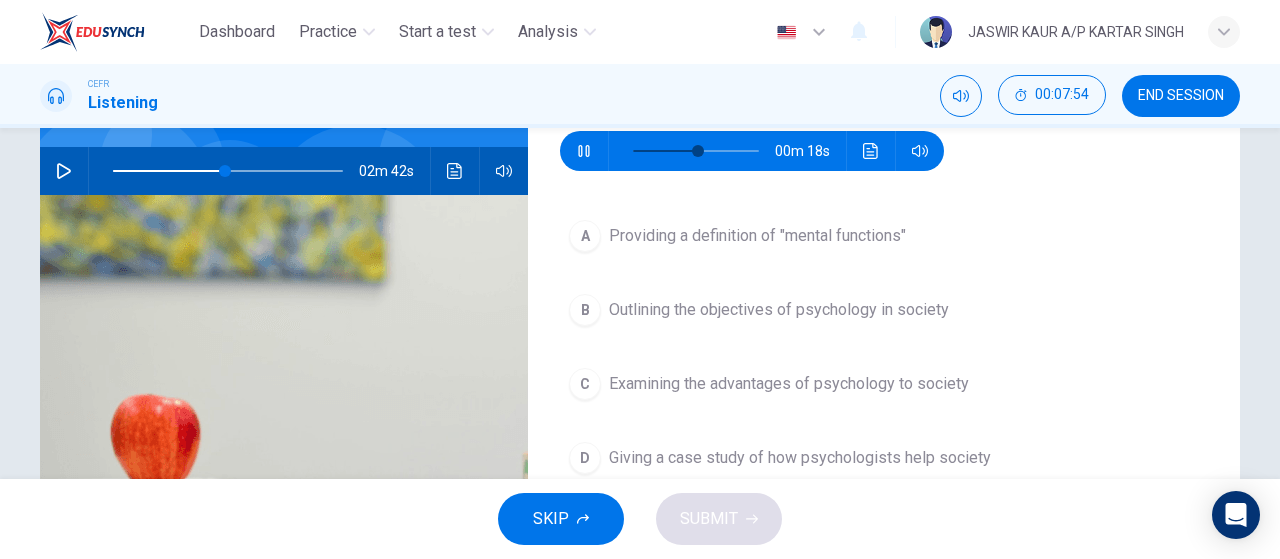 scroll, scrollTop: 182, scrollLeft: 0, axis: vertical 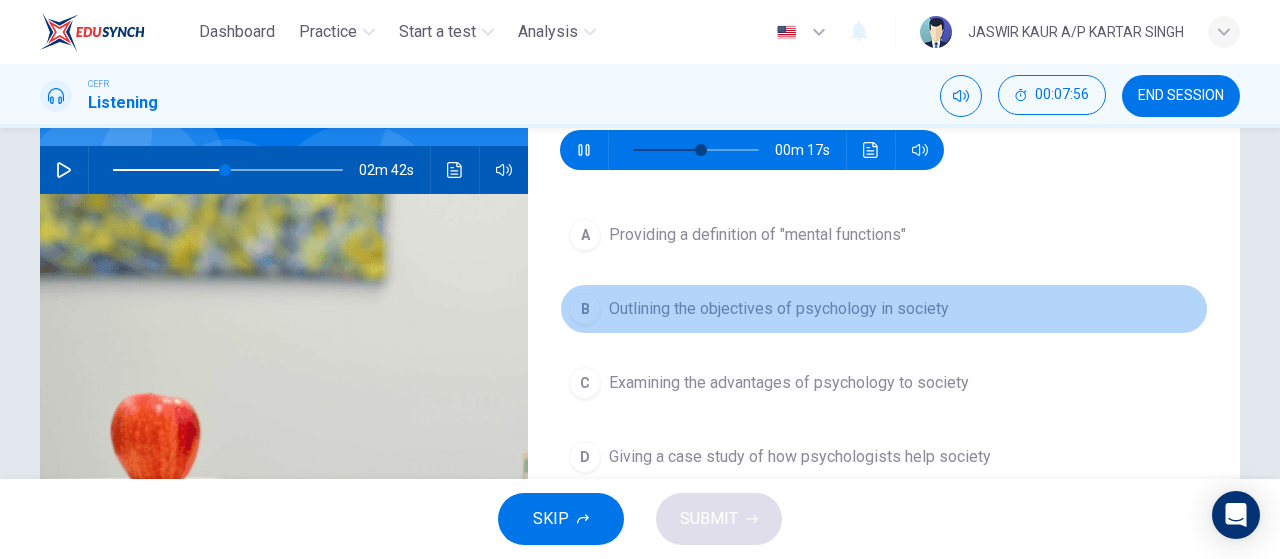 click on "Outlining the objectives of psychology in society" at bounding box center (757, 235) 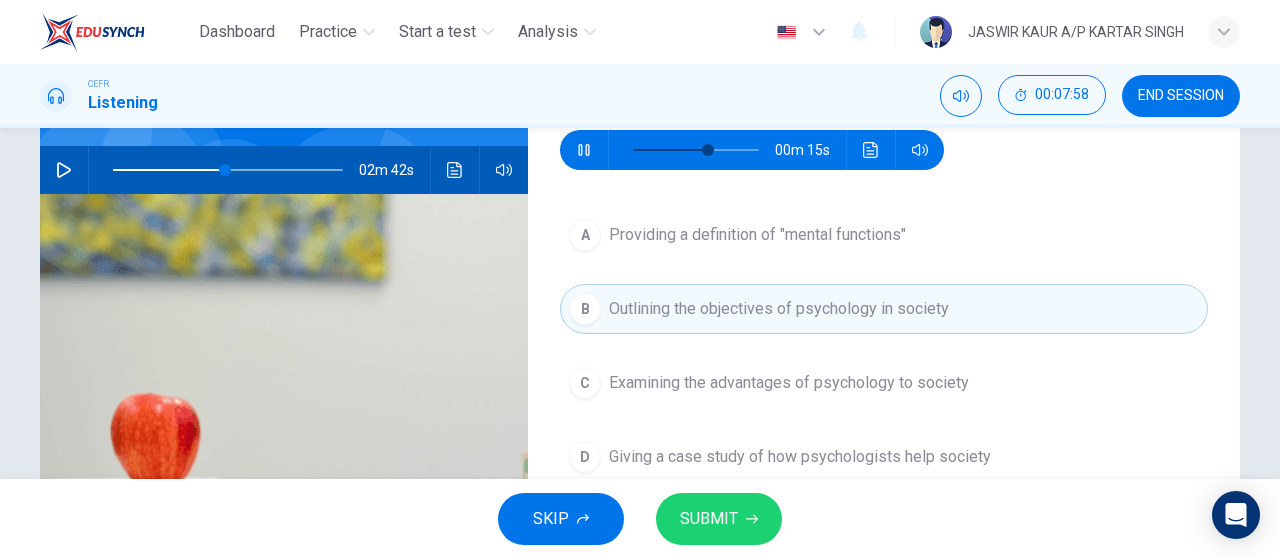 click on "SUBMIT" at bounding box center [709, 519] 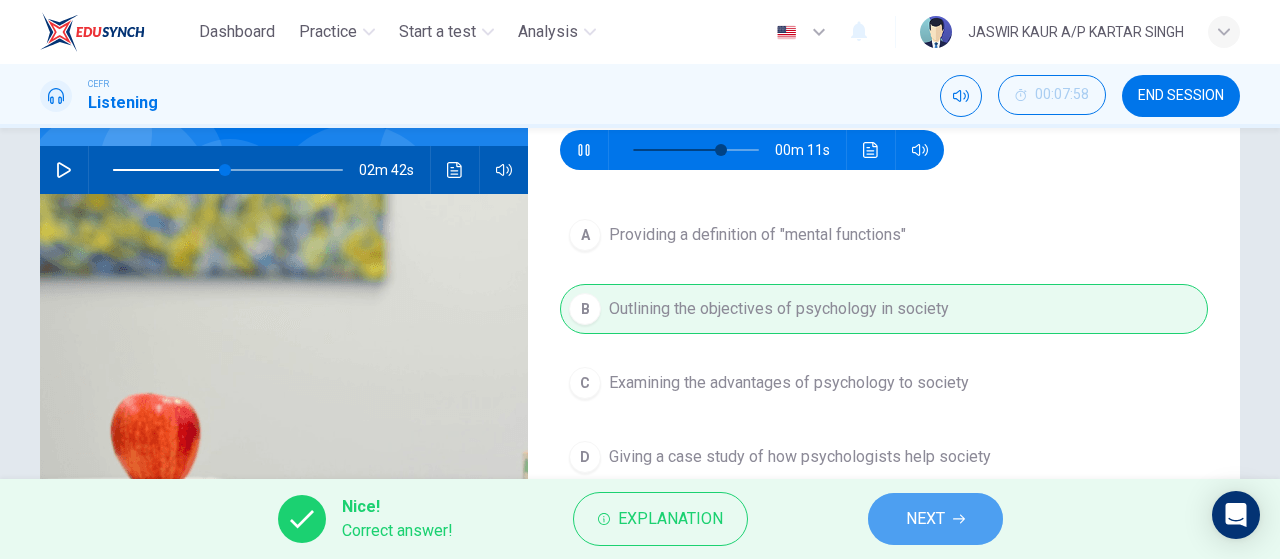 click on "NEXT" at bounding box center [925, 519] 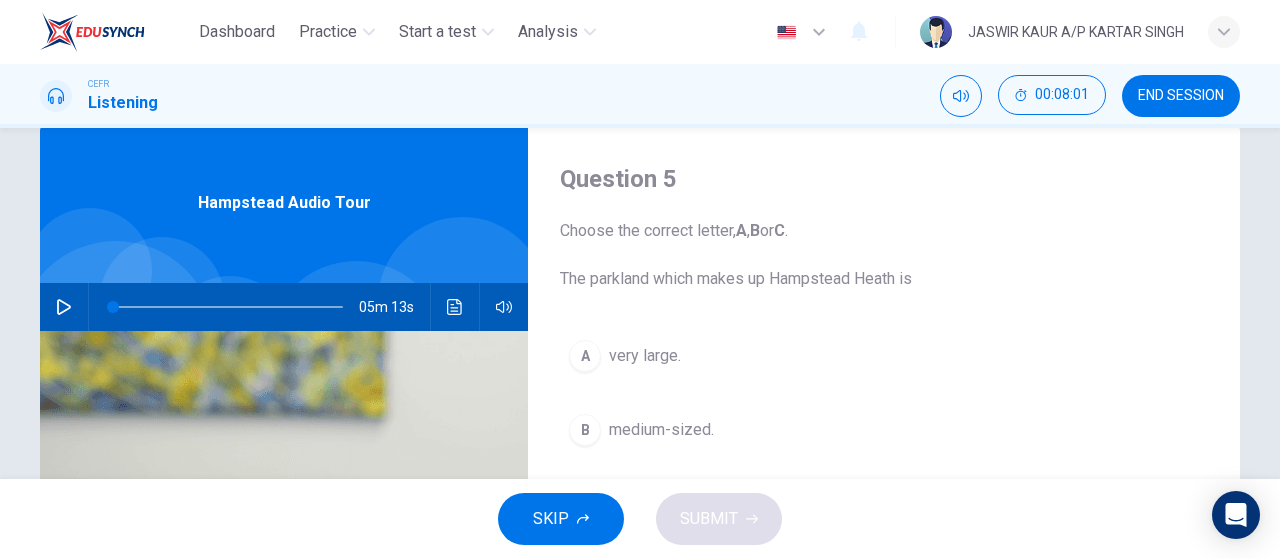 scroll, scrollTop: 40, scrollLeft: 0, axis: vertical 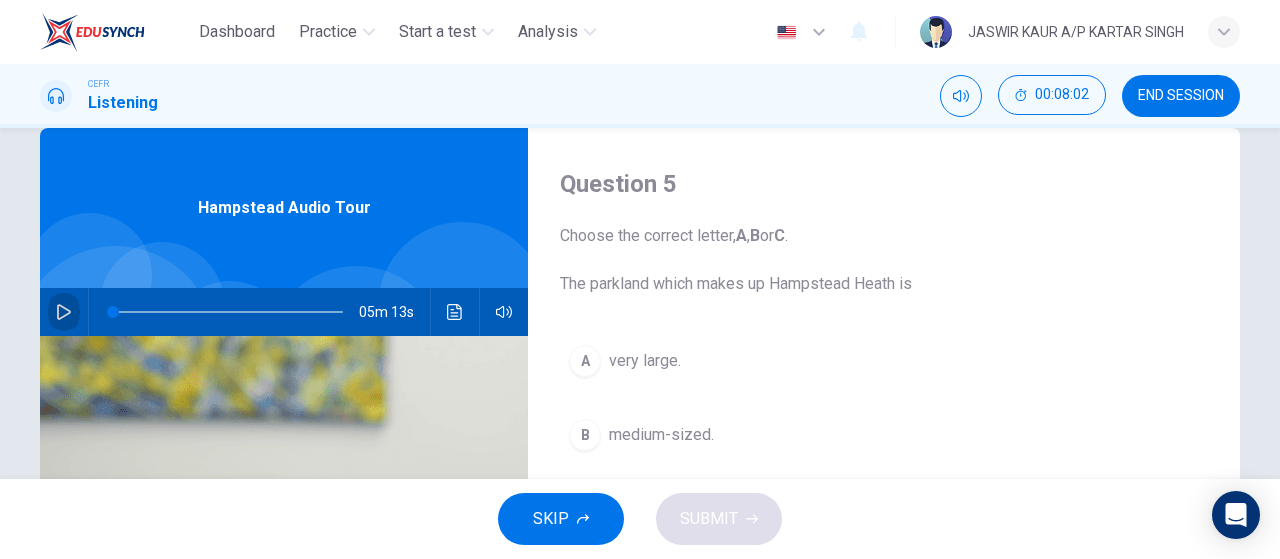 click at bounding box center [64, 312] 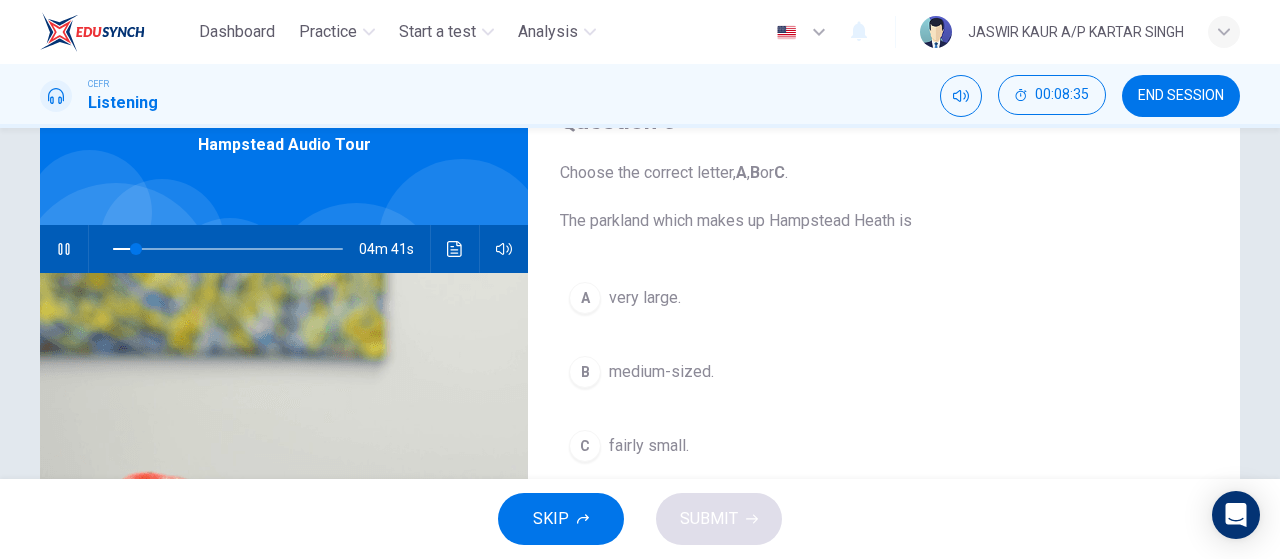 scroll, scrollTop: 104, scrollLeft: 0, axis: vertical 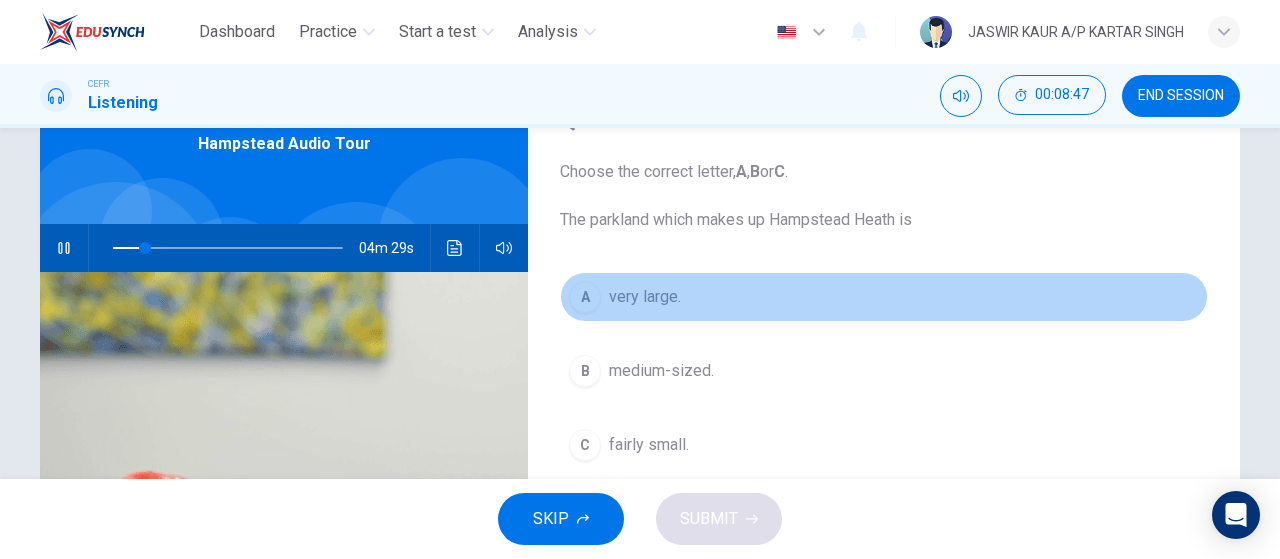 click on "very large." at bounding box center (645, 297) 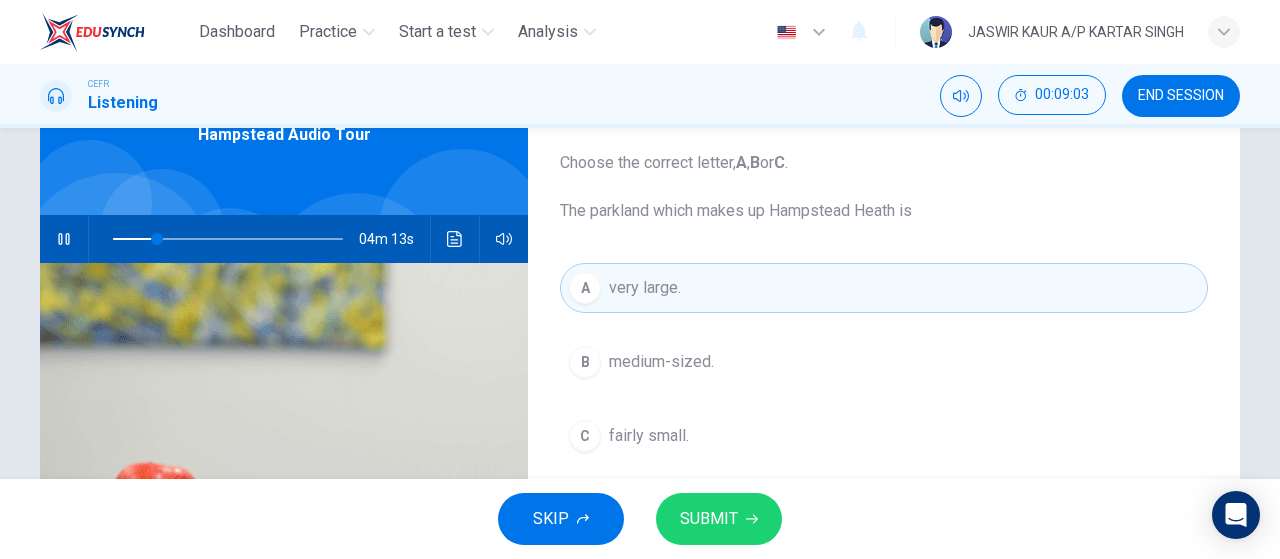 scroll, scrollTop: 112, scrollLeft: 0, axis: vertical 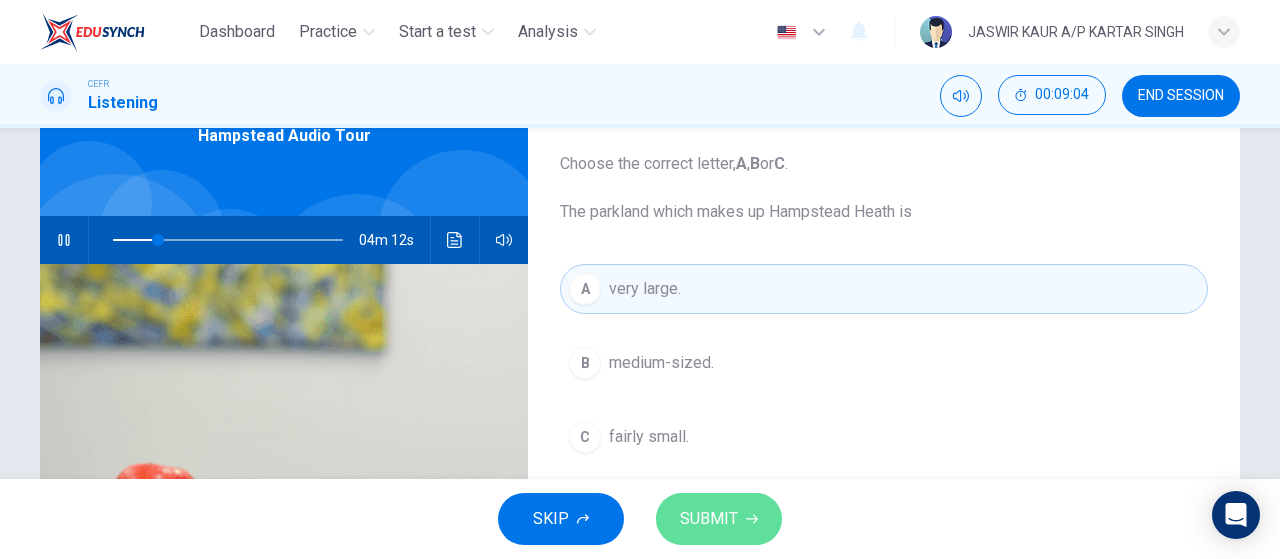 click on "SUBMIT" at bounding box center (719, 519) 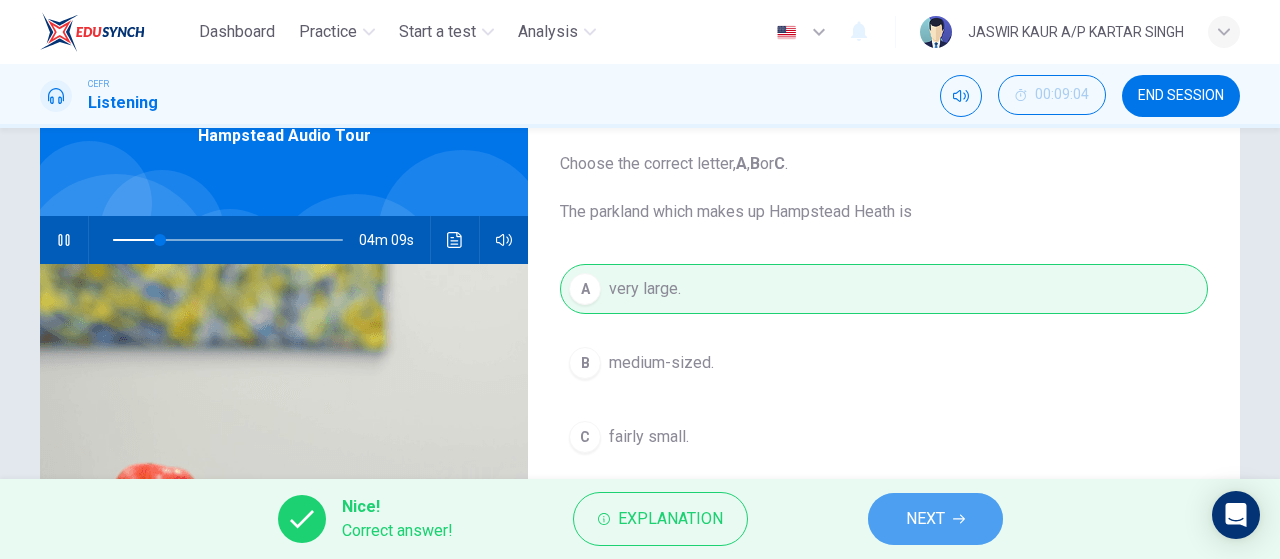click on "NEXT" at bounding box center [935, 519] 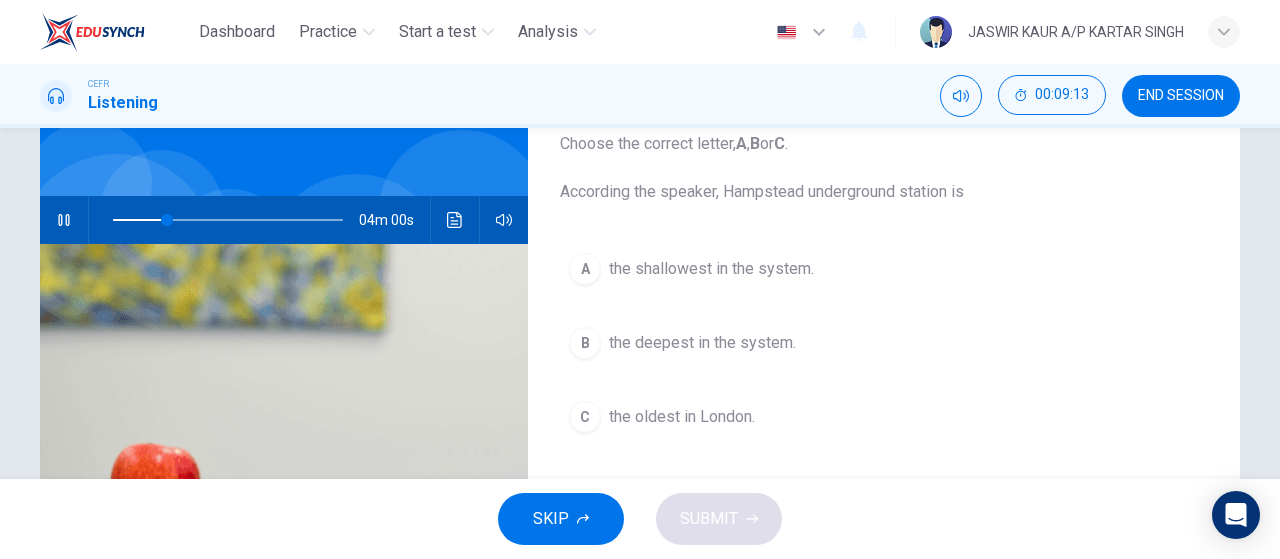 scroll, scrollTop: 131, scrollLeft: 0, axis: vertical 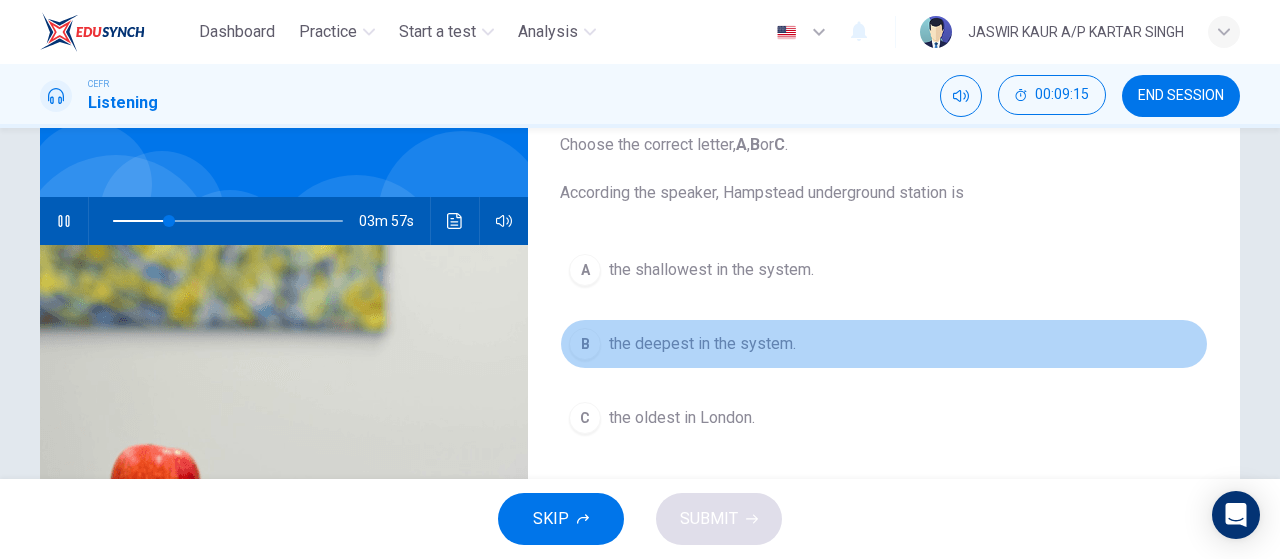 click on "the deepest in the system." at bounding box center (711, 270) 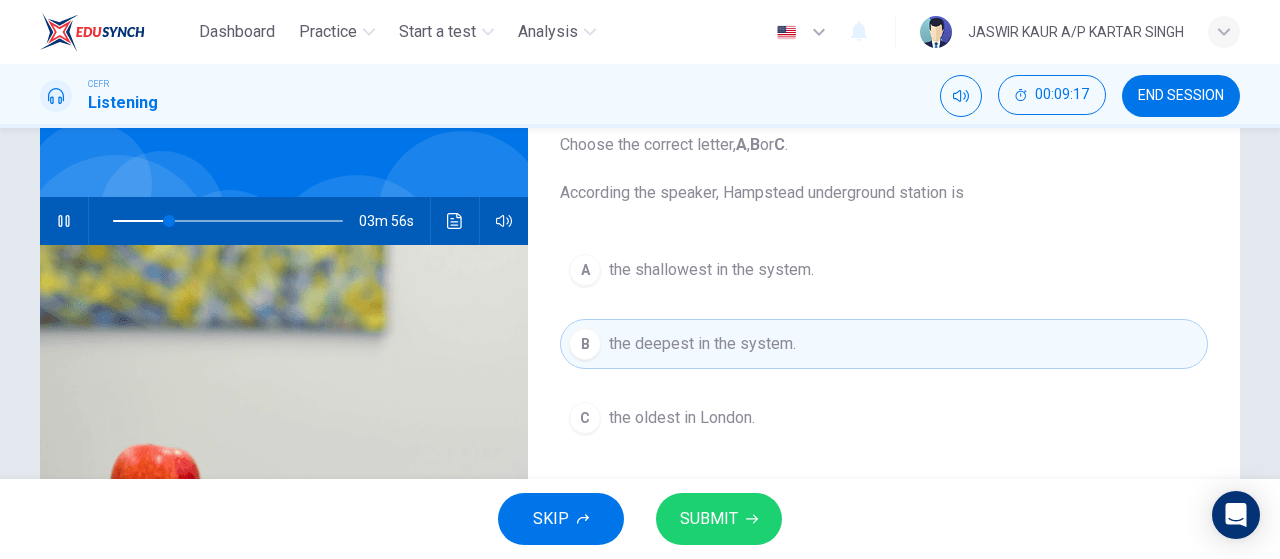 click on "SUBMIT" at bounding box center (719, 519) 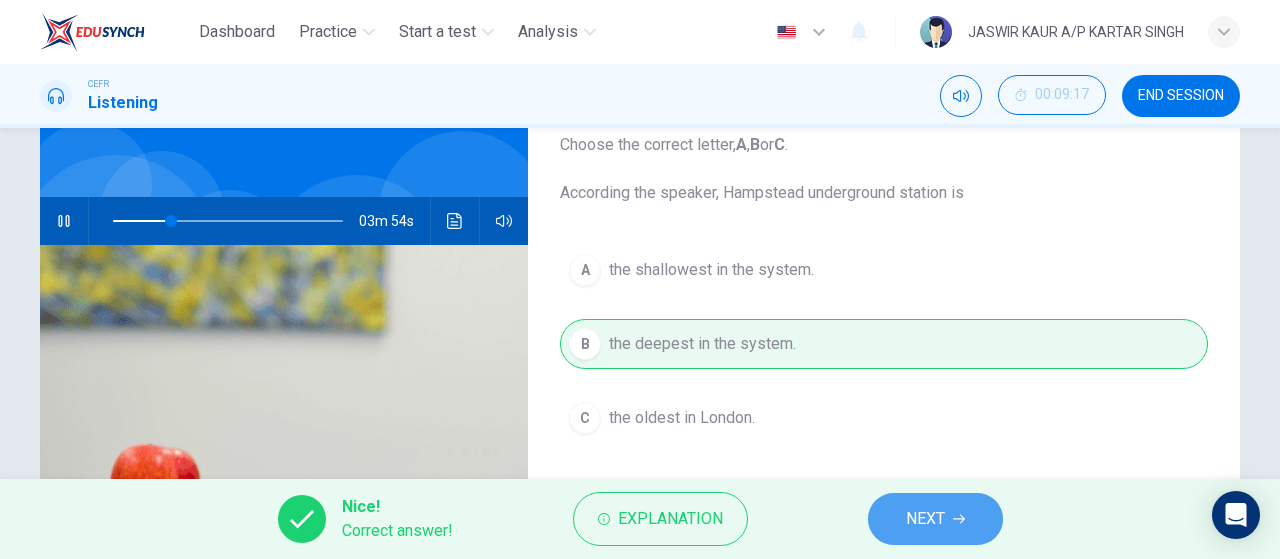 click on "NEXT" at bounding box center [935, 519] 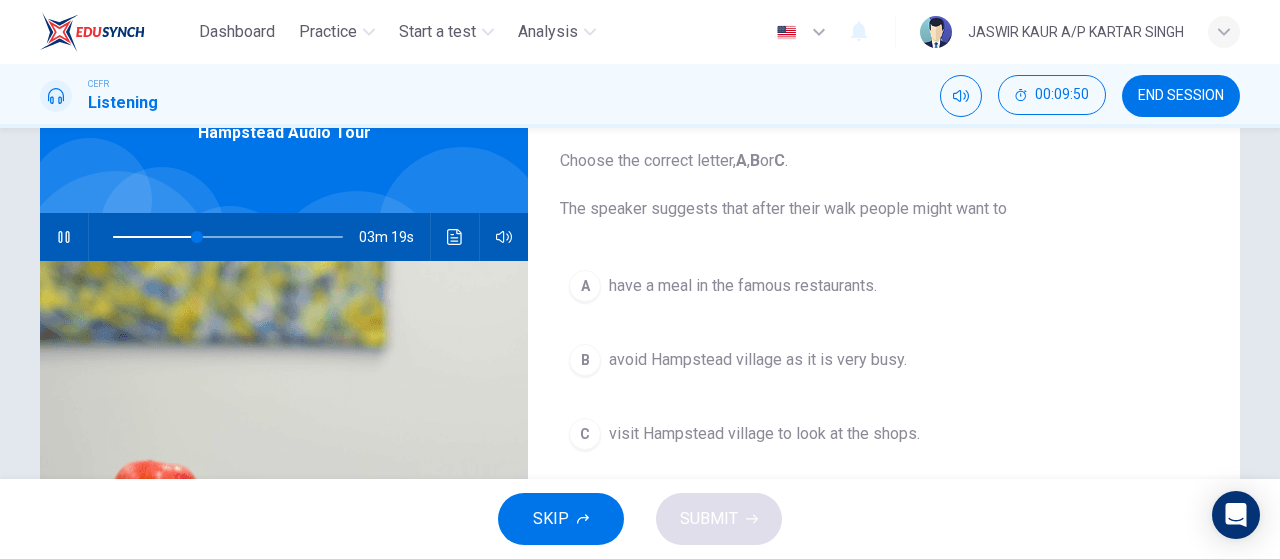 scroll, scrollTop: 114, scrollLeft: 0, axis: vertical 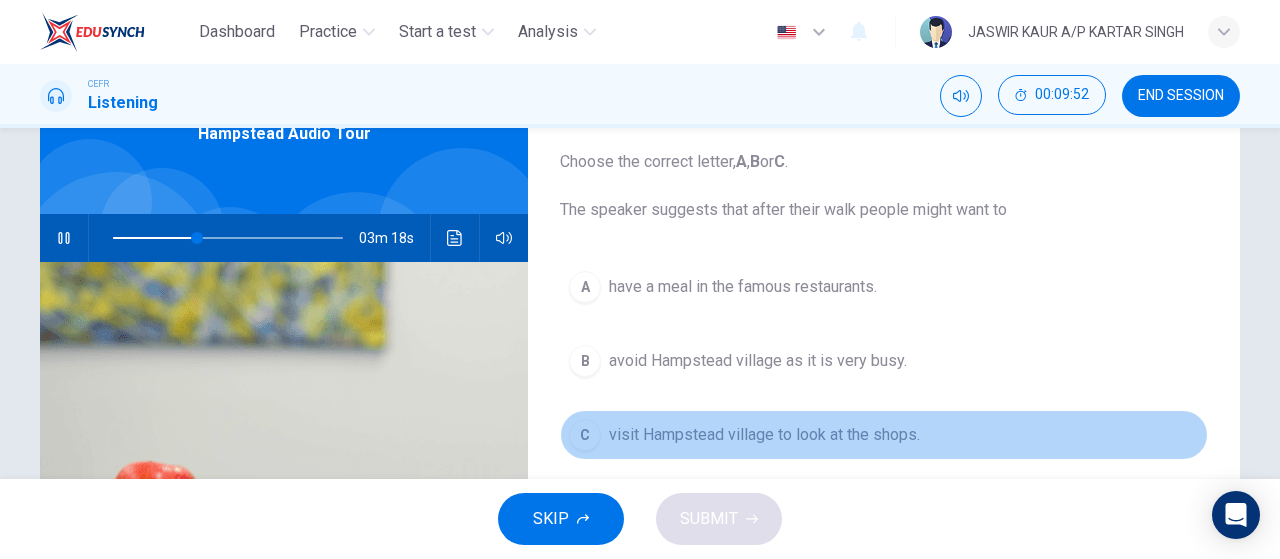 click on "visit Hampstead village to look at the shops." at bounding box center (743, 287) 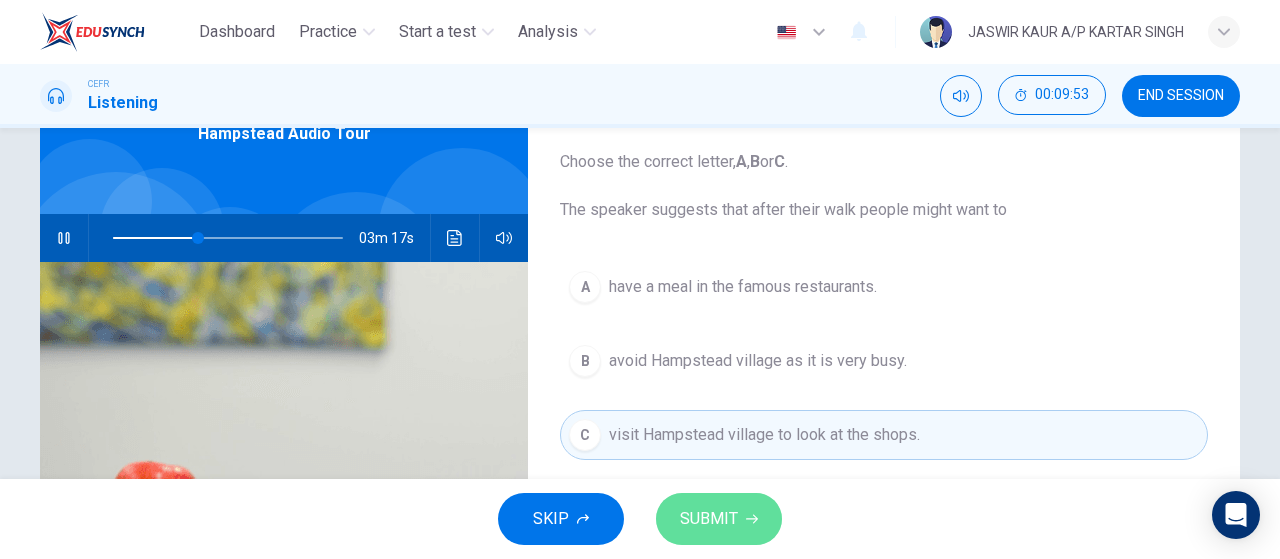 click on "SUBMIT" at bounding box center (709, 519) 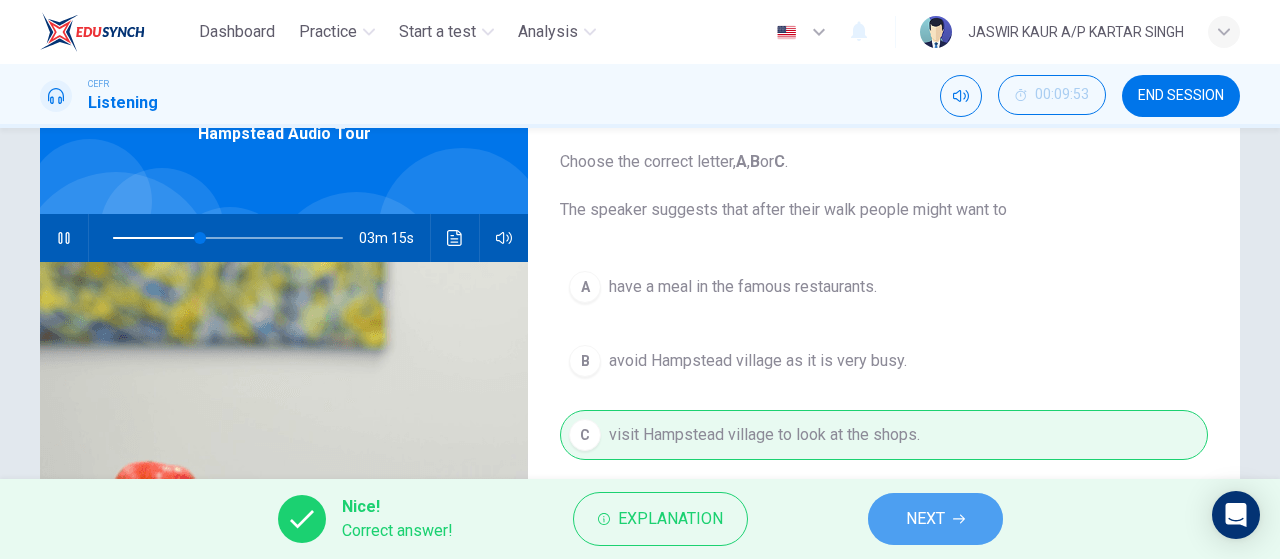 click on "NEXT" at bounding box center (925, 519) 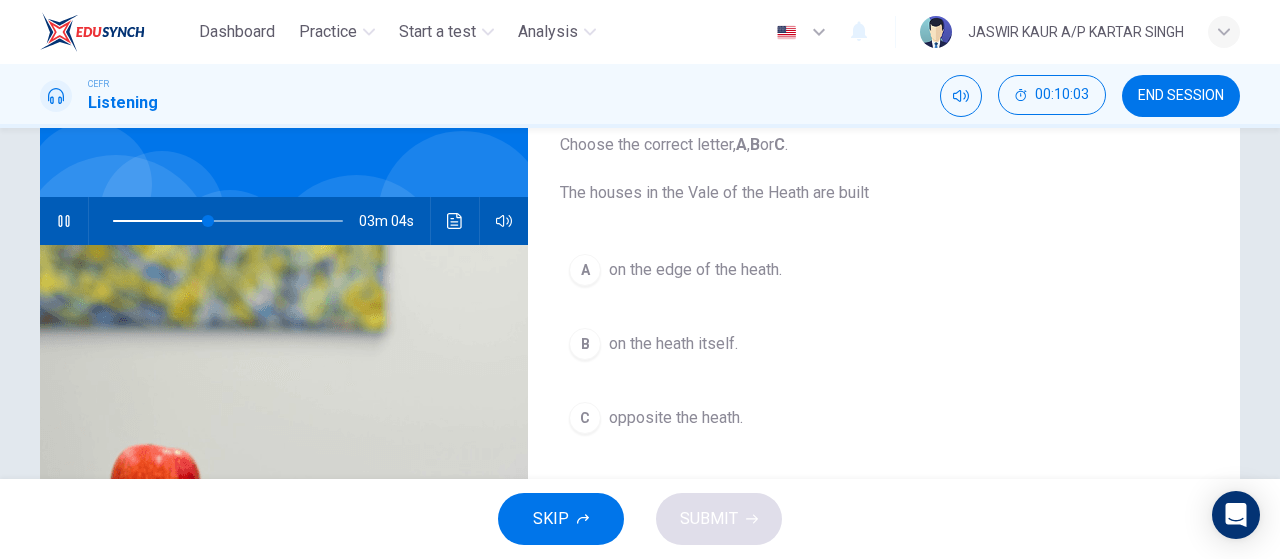 scroll, scrollTop: 132, scrollLeft: 0, axis: vertical 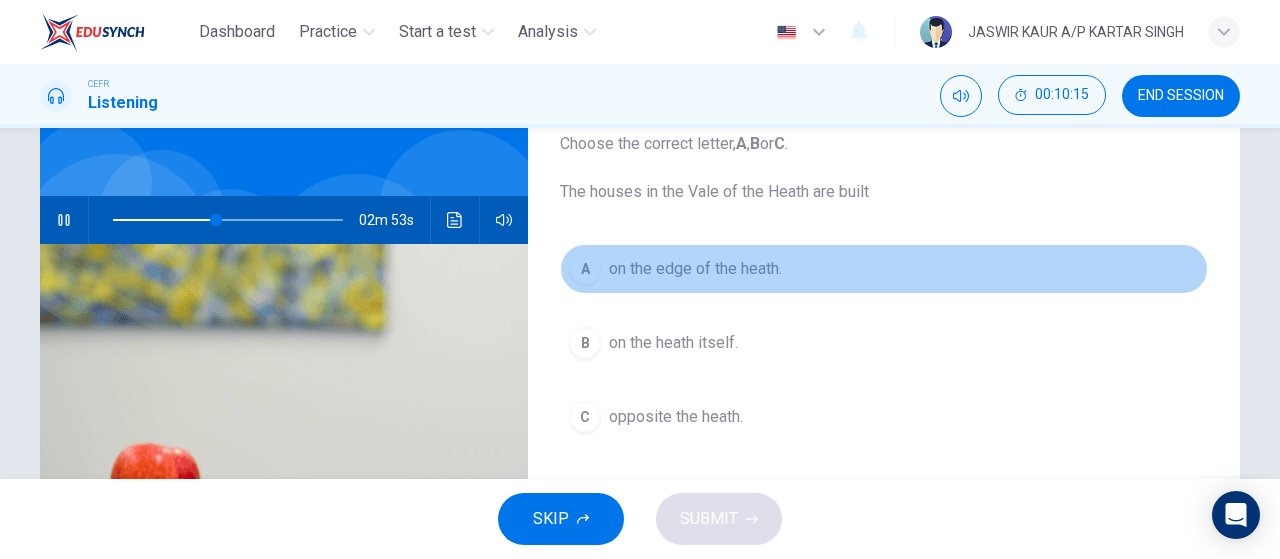 click on "on the edge of the heath." at bounding box center (695, 269) 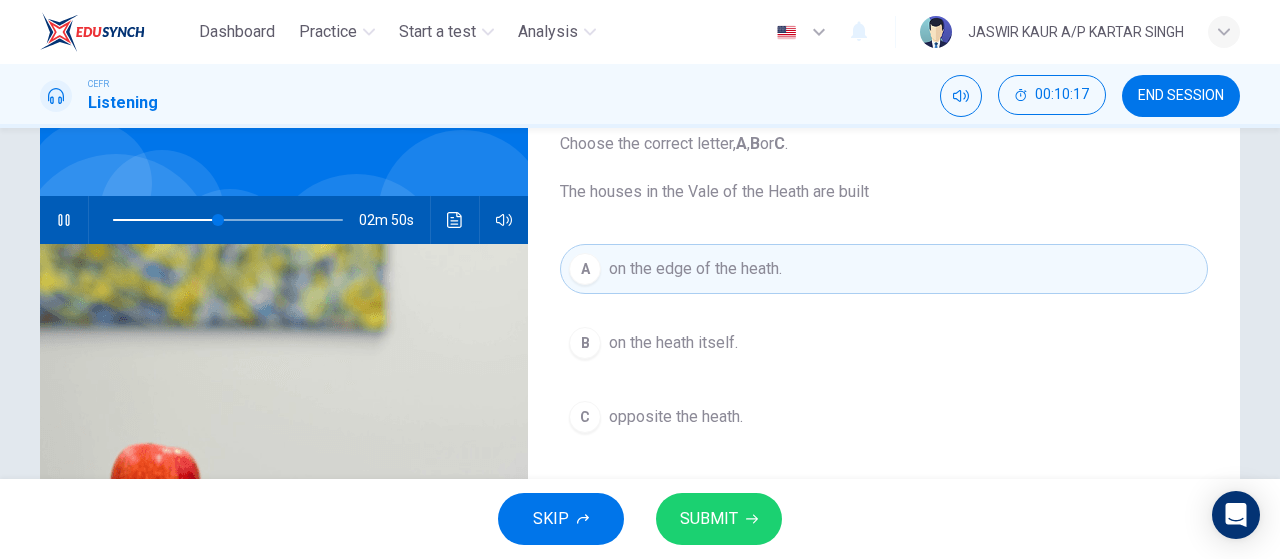 click on "on the heath itself." at bounding box center (673, 343) 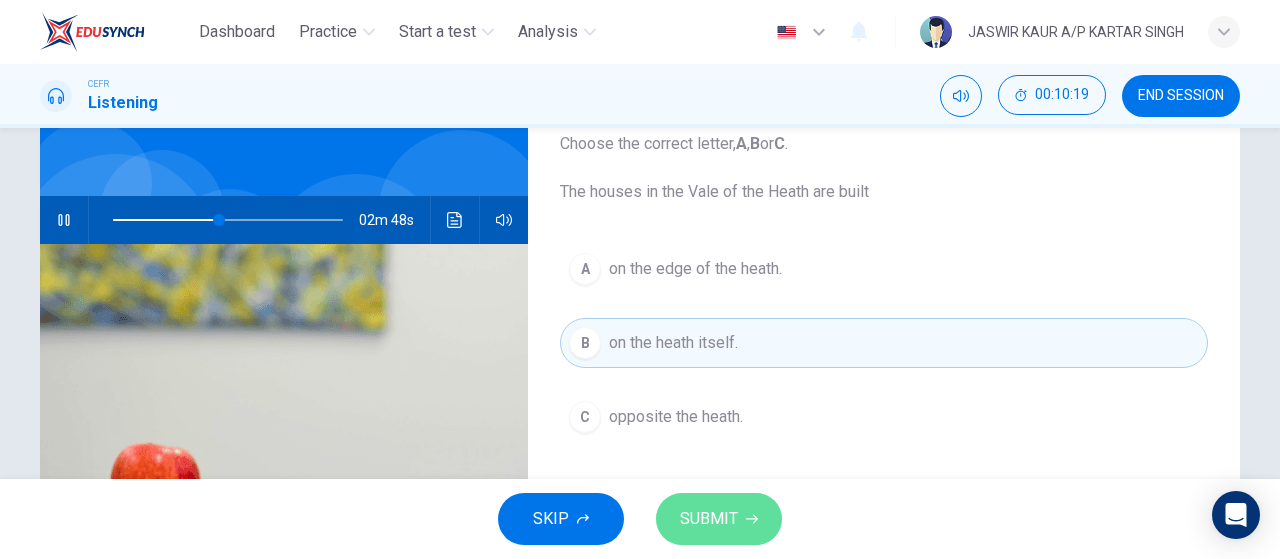click on "SUBMIT" at bounding box center [719, 519] 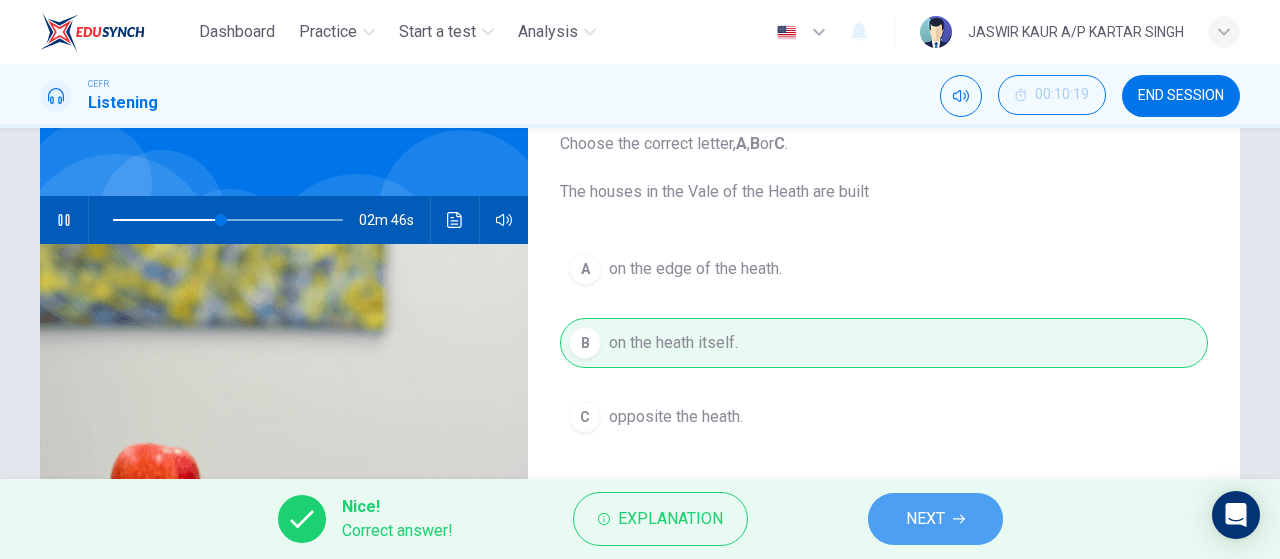 click on "NEXT" at bounding box center [925, 519] 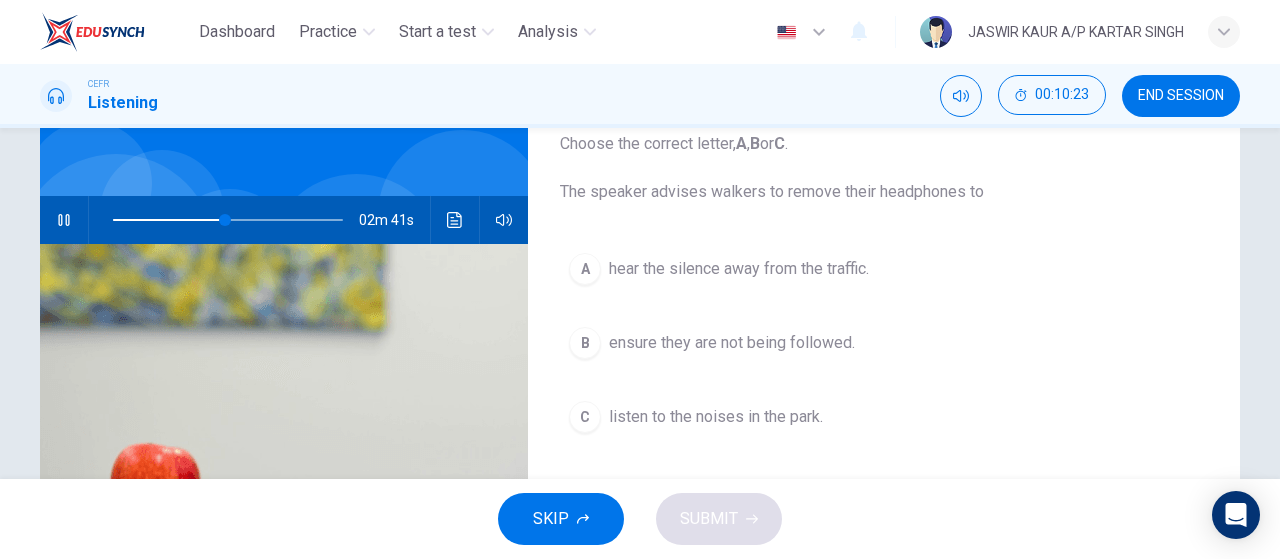 scroll, scrollTop: 128, scrollLeft: 0, axis: vertical 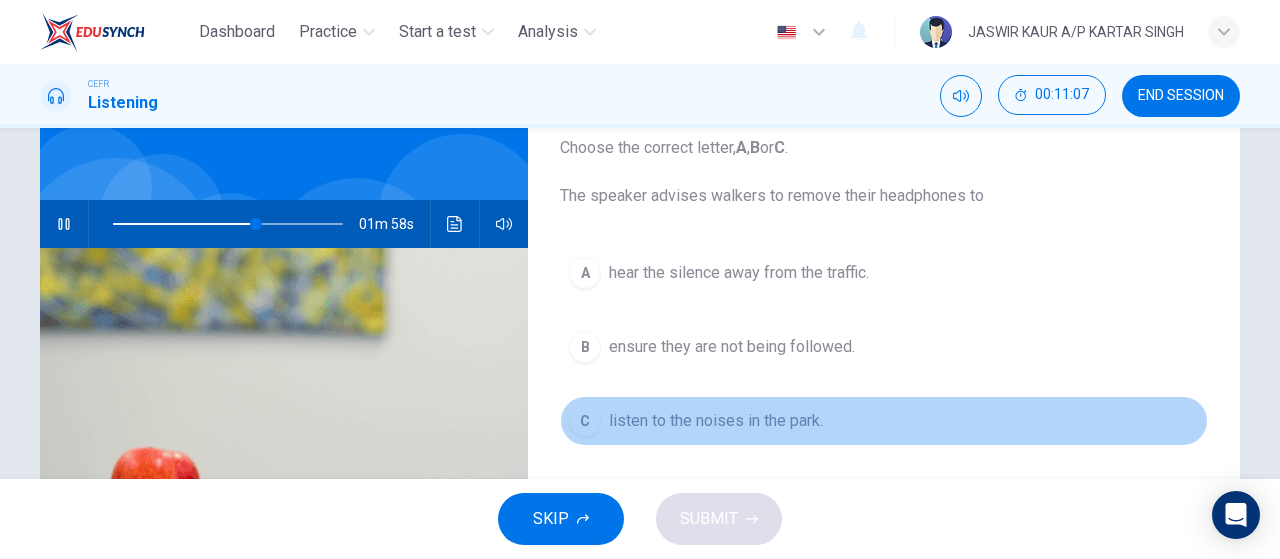 click on "listen to the noises in the park." at bounding box center (739, 273) 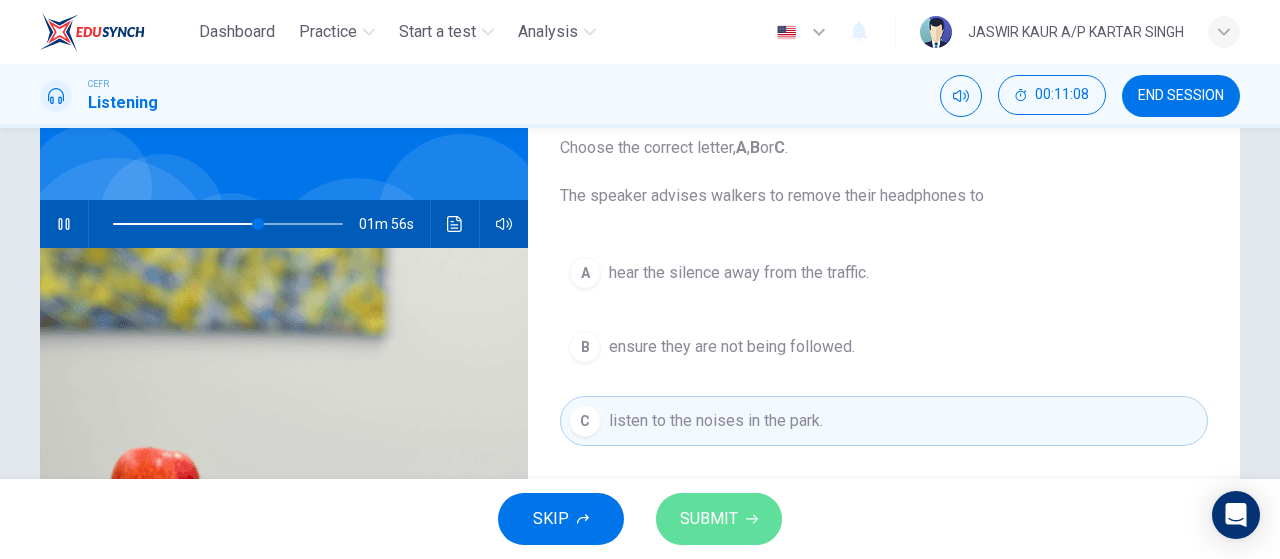 click on "SUBMIT" at bounding box center [709, 519] 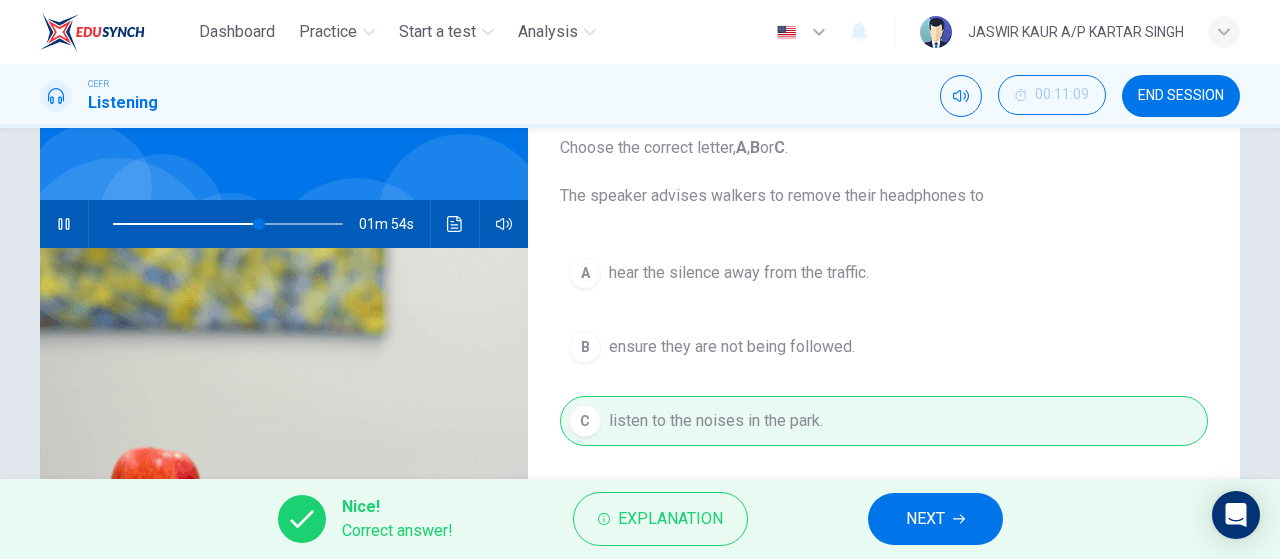 click on "NEXT" at bounding box center (925, 519) 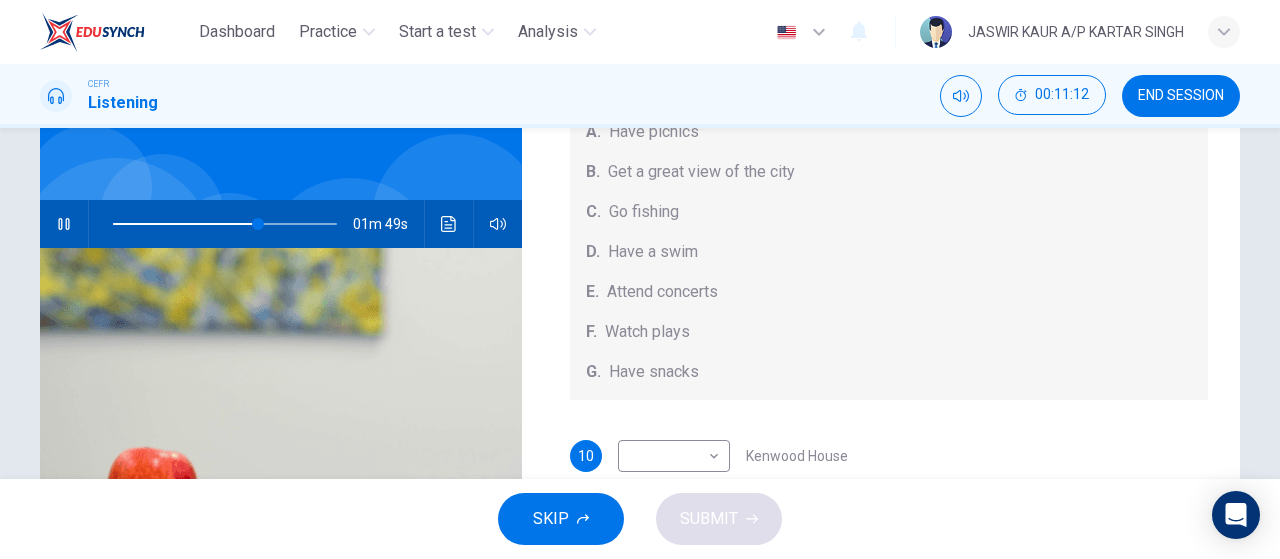 scroll, scrollTop: 184, scrollLeft: 0, axis: vertical 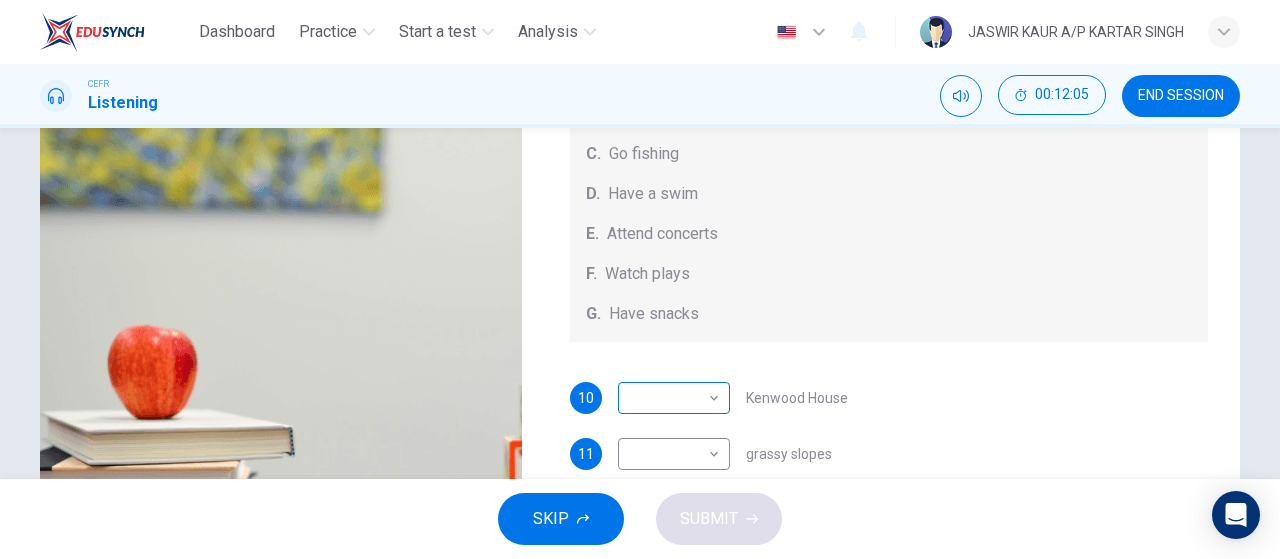 click on "Dashboard Practice Start a test Analysis English en ​ JASWIR KAUR A/P KARTAR SINGH CEFR Listening 00:12:05 END SESSION Questions 10 - 14 Which activity can be done at each of the following locations on the heath? Choose  FIVE  answers below and select the correct letter,  A-G , next to the questions. Activities A. Have picnics B. Get a great view of the city C. Go fishing D. Have a swim E. Attend concerts F. Watch plays G. Have snacks 10 ​ ​ Kenwood House 11 ​ ​ grassy slopes 12 ​ ​ open-air stage 13 ​ ​ ponds 14 ​ ​ Parliament Hill Hampstead Audio Tour 00m 57s SKIP SUBMIT EduSynch - Online Language Proficiency Testing
Dashboard Practice Start a test Analysis Notifications © Copyright  2025" at bounding box center [640, 279] 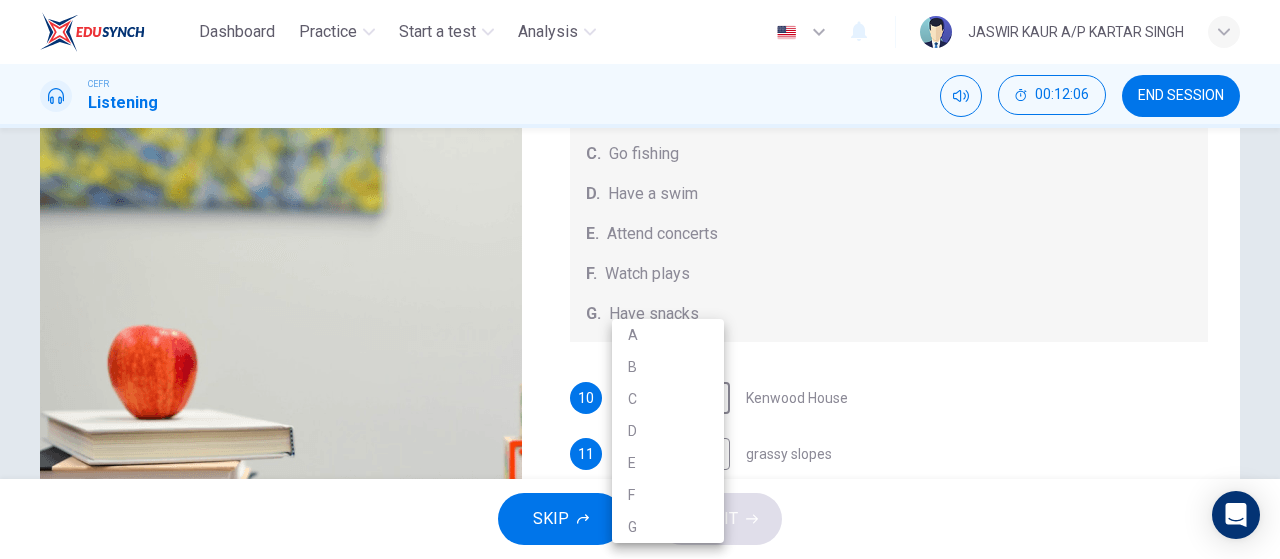 click on "G" at bounding box center (668, 527) 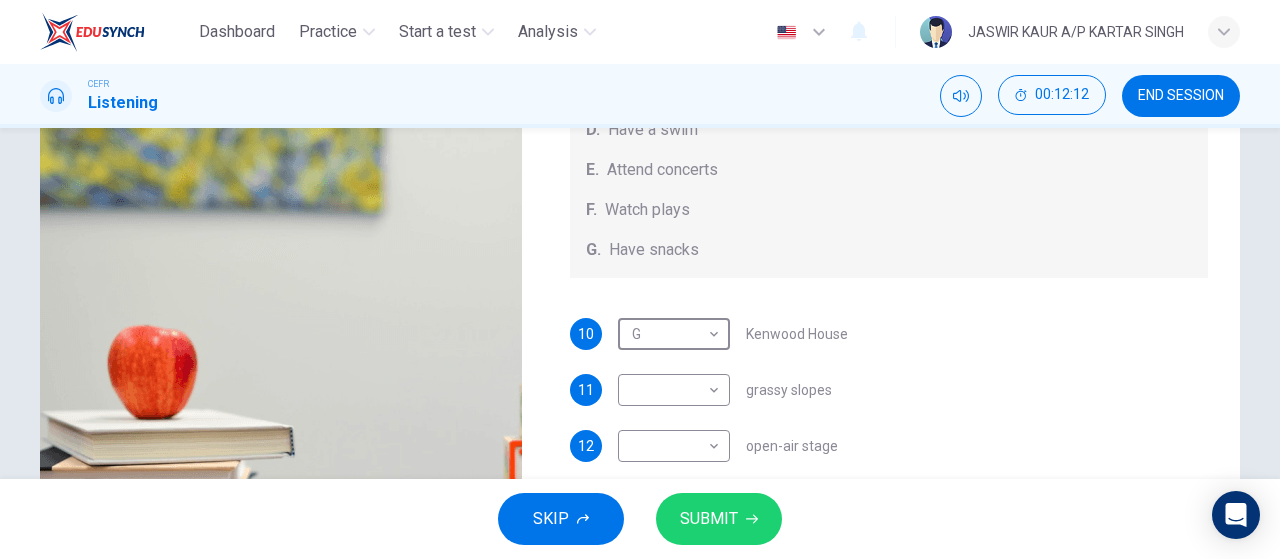 scroll, scrollTop: 184, scrollLeft: 0, axis: vertical 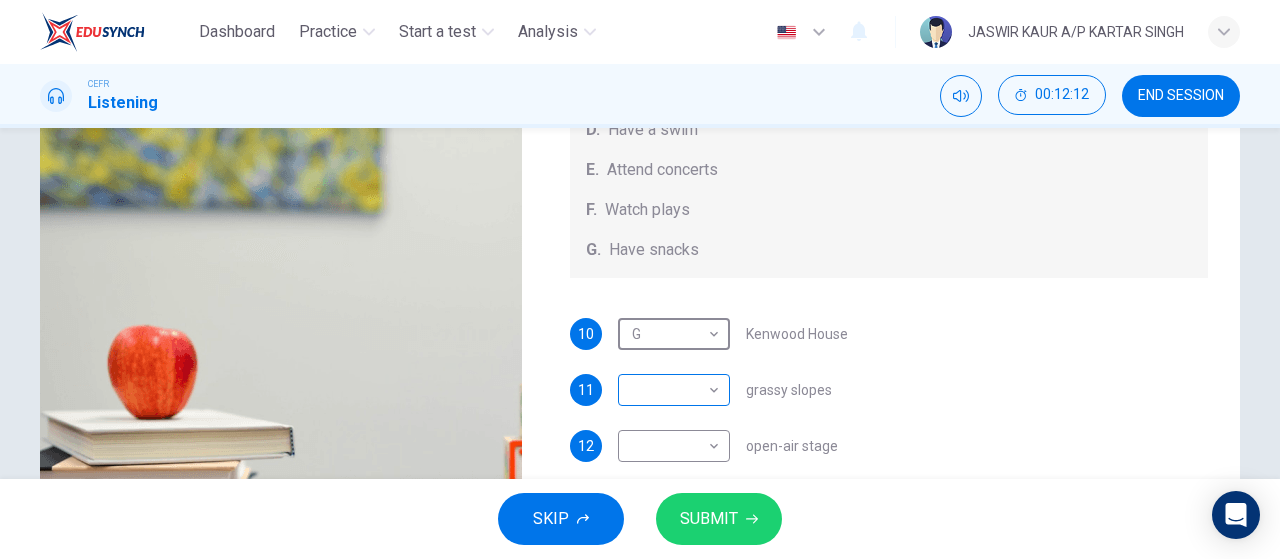 click on "​ ​" at bounding box center [674, 334] 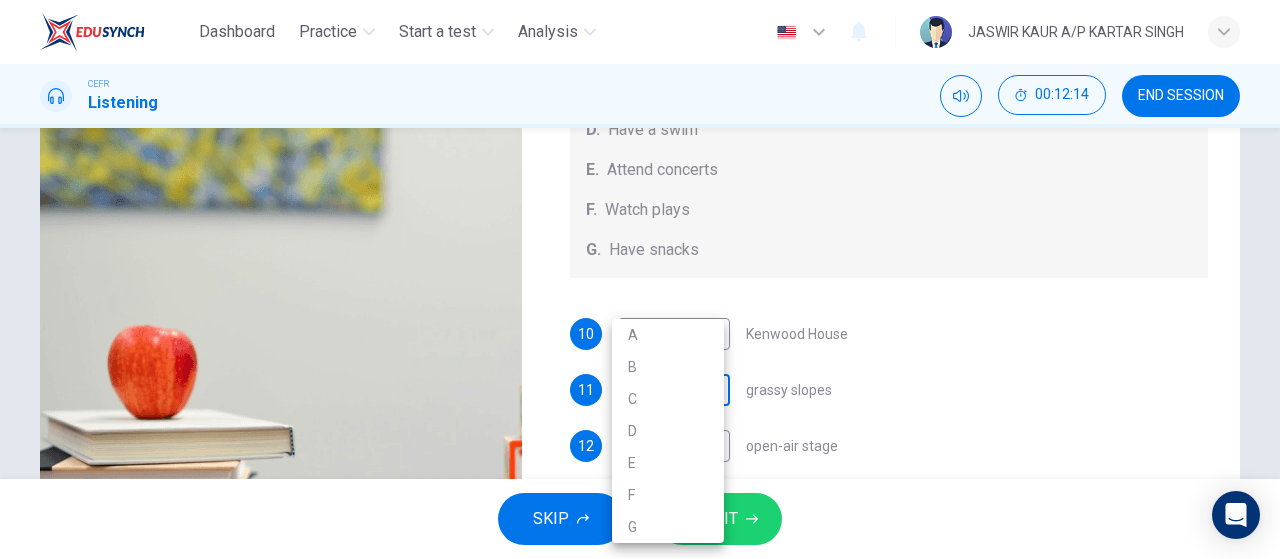 click on "Dashboard Practice Start a test Analysis Notifications © Copyright  2025 A B C D E F G" at bounding box center [640, 279] 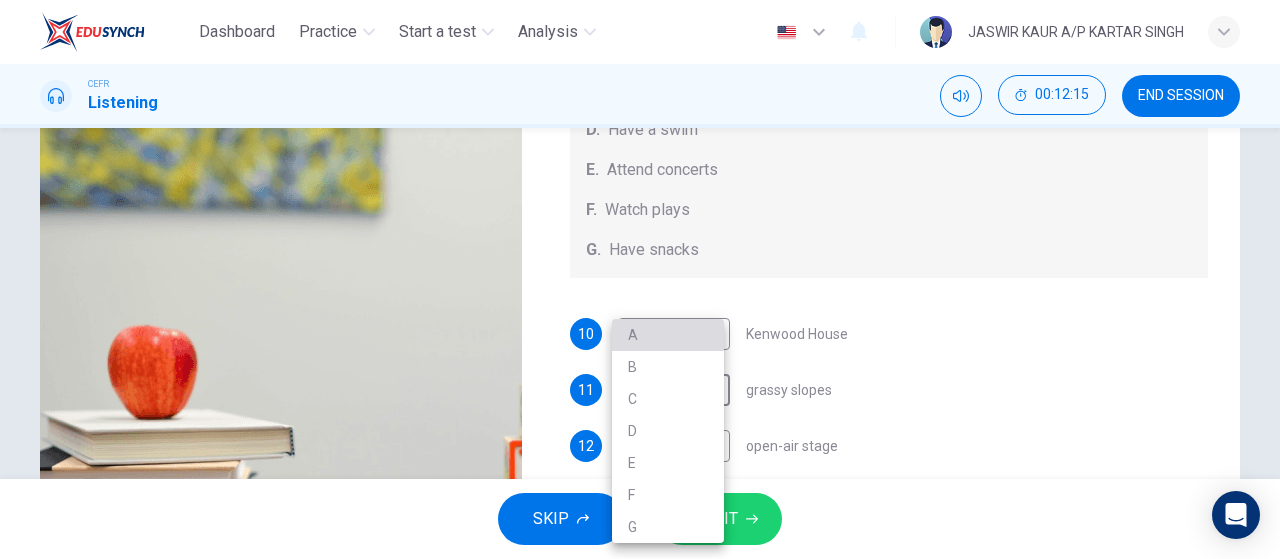 click on "A" at bounding box center (668, 335) 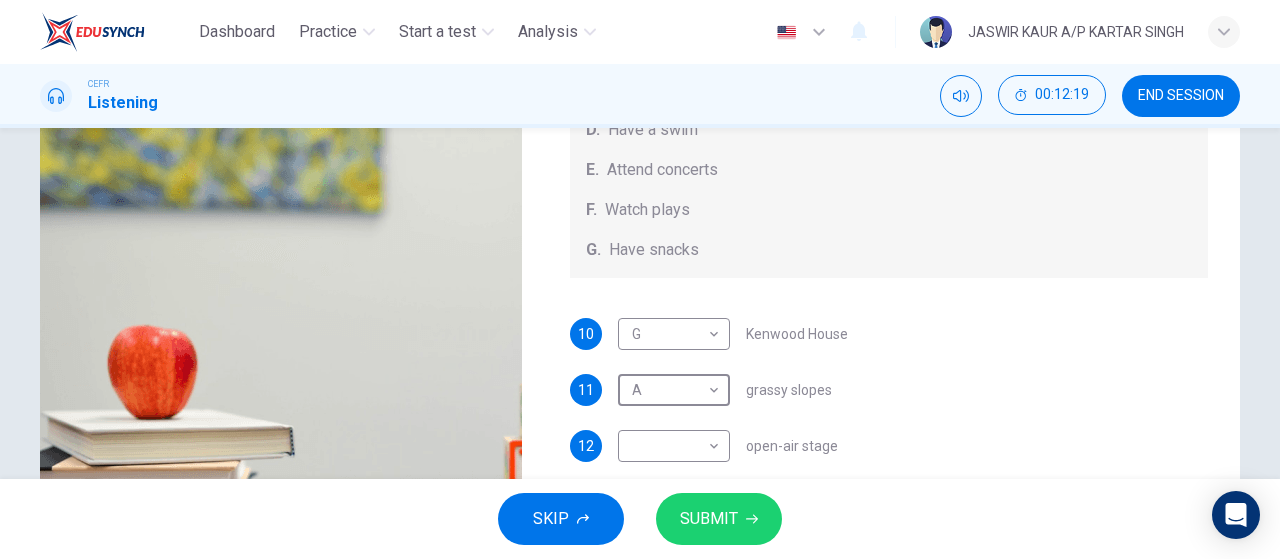 scroll, scrollTop: 184, scrollLeft: 0, axis: vertical 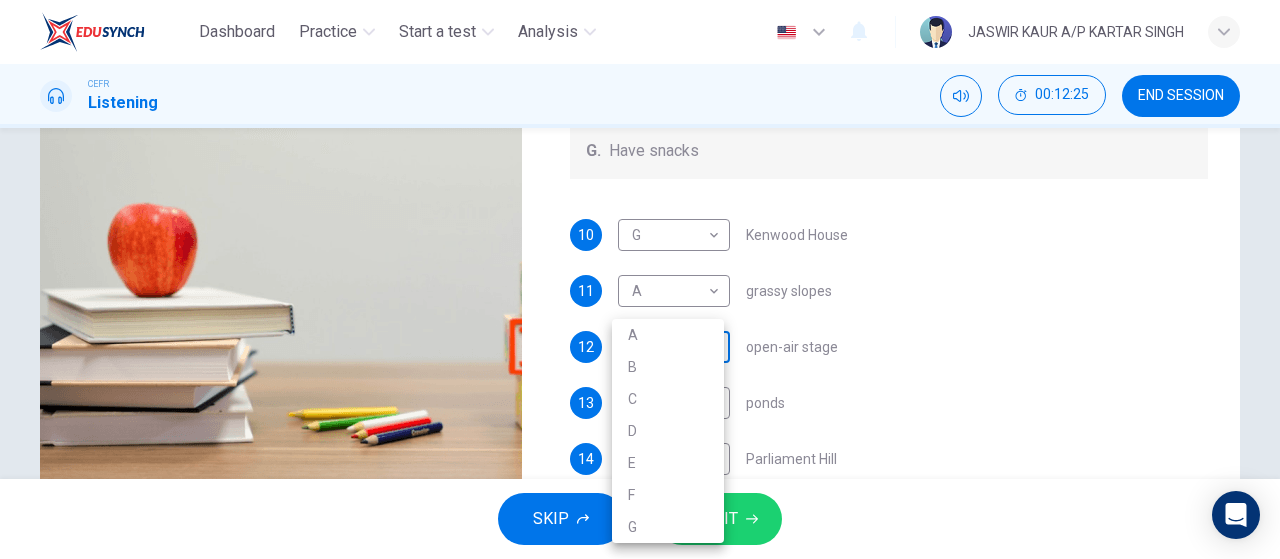 click on "Dashboard Practice Start a test Analysis English en ​ JASWIR KAUR A/P KARTAR SINGH CEFR Listening 00:12:25 END SESSION Questions 10 - 14 Which activity can be done at each of the following locations on the heath? Choose  FIVE  answers below and select the correct letter,  A-G , next to the questions. Activities A. Have picnics B. Get a great view of the city C. Go fishing D. Have a swim E. Attend concerts F. Watch plays G. Have snacks 10 G G ​ Kenwood House 11 A A ​ grassy slopes 12 ​ ​ open-air stage 13 ​ ​ ponds 14 ​ ​ Parliament Hill Hampstead Audio Tour 00m 37s SKIP SUBMIT EduSynch - Online Language Proficiency Testing
Dashboard Practice Start a test Analysis Notifications © Copyright  2025 A B C D E F G" at bounding box center (640, 279) 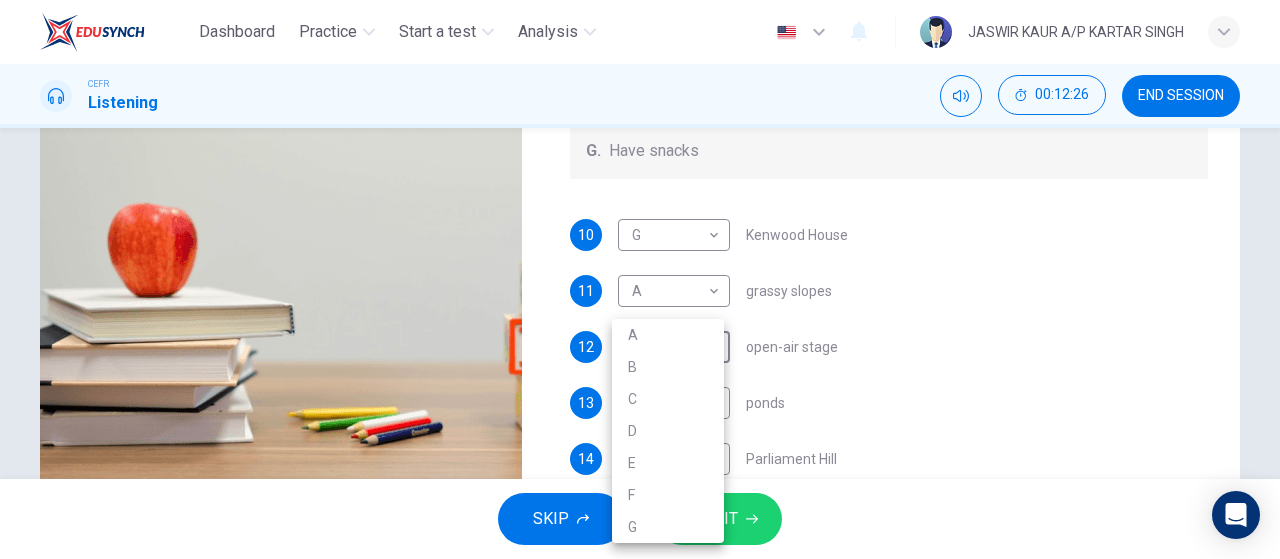 click on "E" at bounding box center (668, 463) 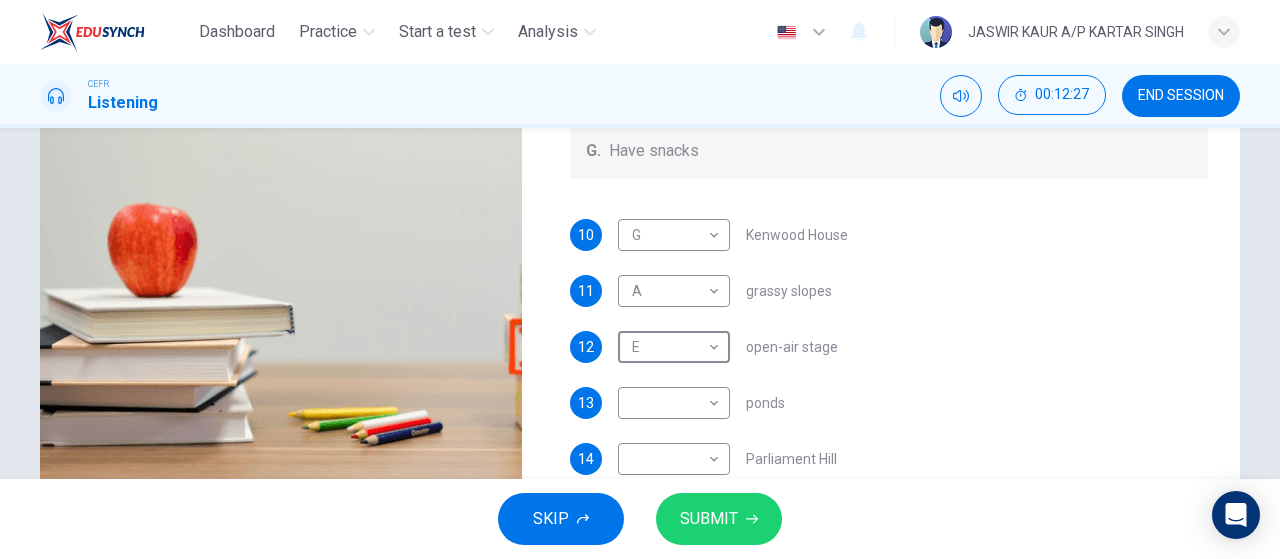 scroll, scrollTop: 0, scrollLeft: 0, axis: both 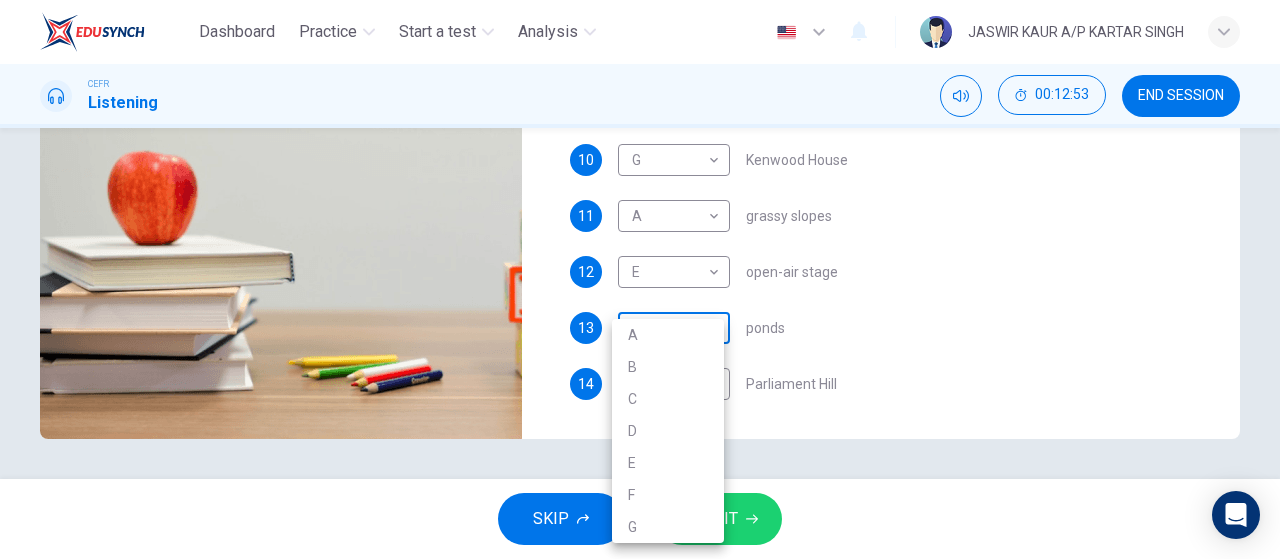 click on "Dashboard Practice Start a test Analysis English en ​ JASWIR KAUR A/P KARTAR SINGH CEFR Listening 00:12:53 END SESSION Questions 10 - 14 Which activity can be done at each of the following locations on the heath? Choose  FIVE  answers below and select the correct letter,  A-G , next to the questions. Activities A. Have picnics B. Get a great view of the city C. Go fishing D. Have a swim E. Attend concerts F. Watch plays G. Have snacks 10 G G ​ Kenwood House 11 A A ​ grassy slopes 12 E E ​ open-air stage 13 ​ ​ ponds 14 ​ ​ Parliament Hill Hampstead Audio Tour 00m 09s SKIP SUBMIT EduSynch - Online Language Proficiency Testing
Dashboard Practice Start a test Analysis Notifications © Copyright  2025 A B C D E F G" at bounding box center [640, 279] 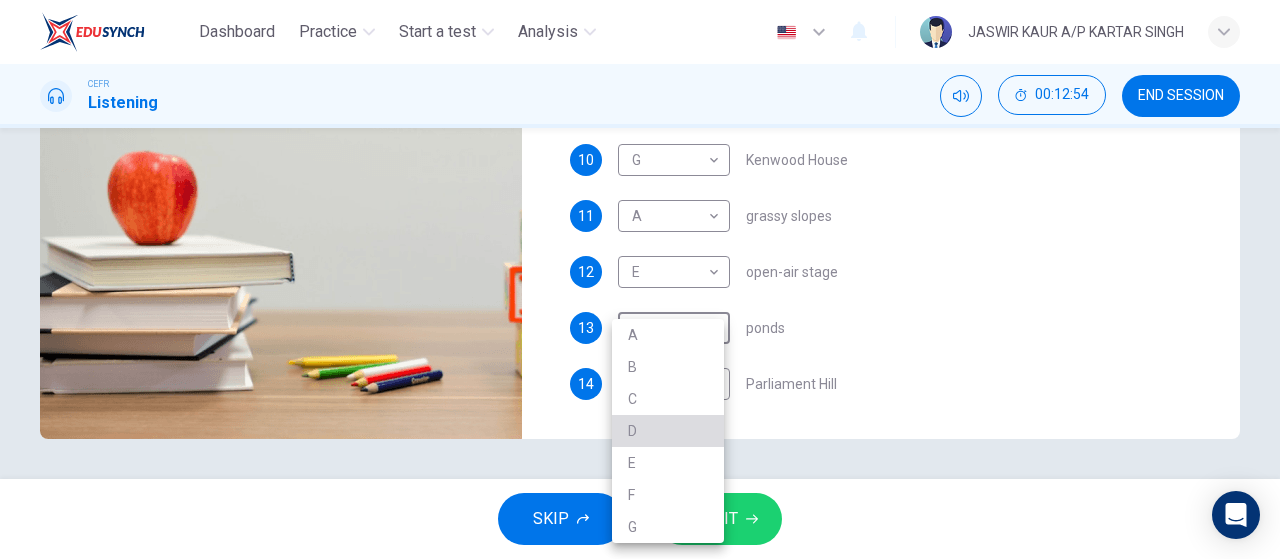 click on "D" at bounding box center (668, 431) 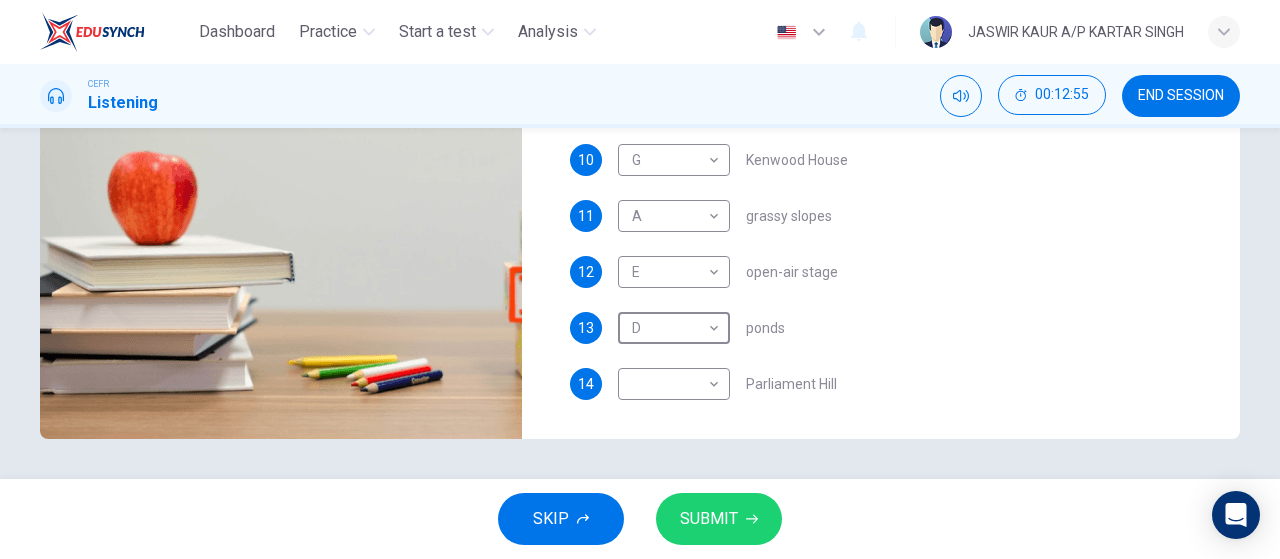 scroll 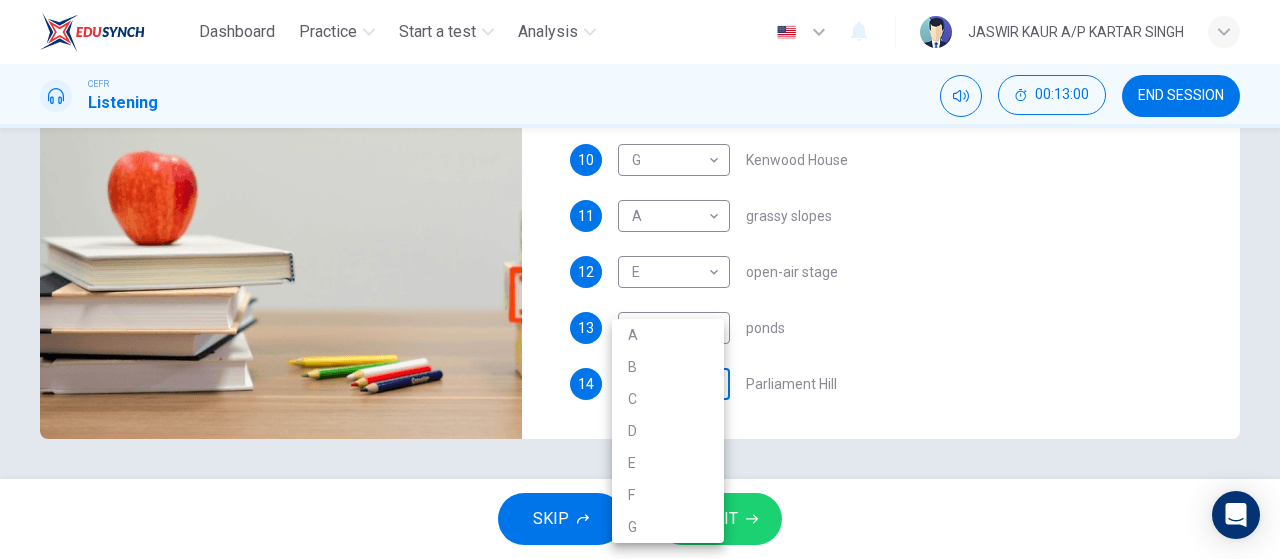 click on "Dashboard Practice Start a test Analysis English en ​ JASWIR KAUR A/P KARTAR SINGH CEFR Listening 00:13:00 END SESSION Questions 10 - 14 Which activity can be done at each of the following locations on the heath? Choose  FIVE  answers below and select the correct letter,  A-G , next to the questions. Activities A. Have picnics B. Get a great view of the city C. Go fishing D. Have a swim E. Attend concerts F. Watch plays G. Have snacks 10 G G ​ Kenwood House 11 A A ​ grassy slopes 12 E E ​ open-air stage 13 D D ​ ponds 14 ​ ​ Parliament Hill Hampstead Audio Tour 00m 02s SKIP SUBMIT EduSynch - Online Language Proficiency Testing
Dashboard Practice Start a test Analysis Notifications © Copyright  2025 A B C D E F G" at bounding box center [640, 279] 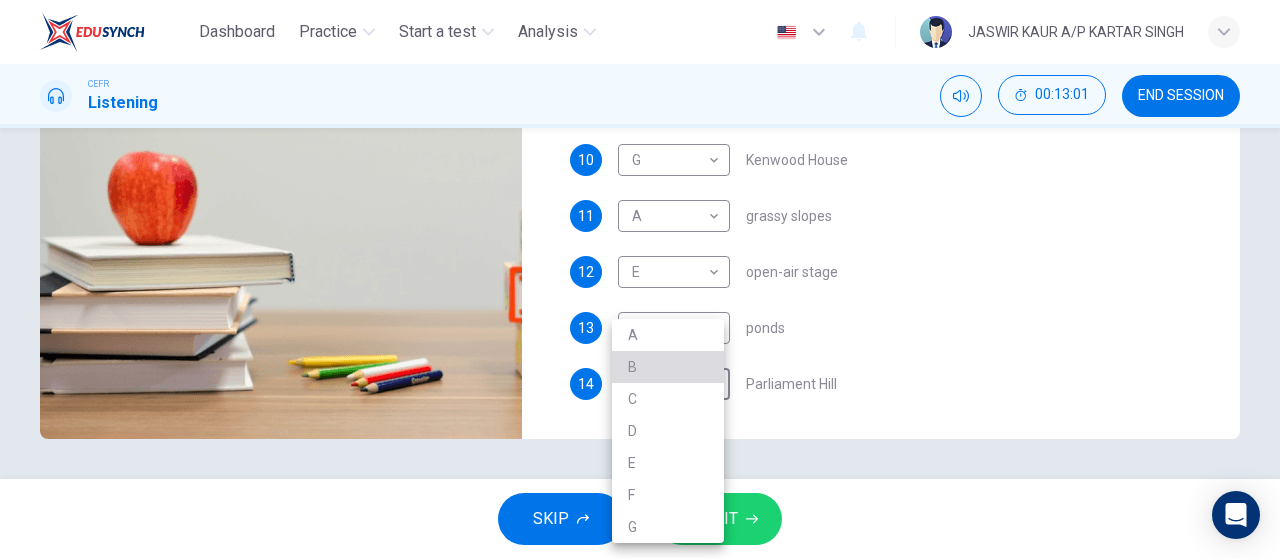 click on "B" at bounding box center [668, 367] 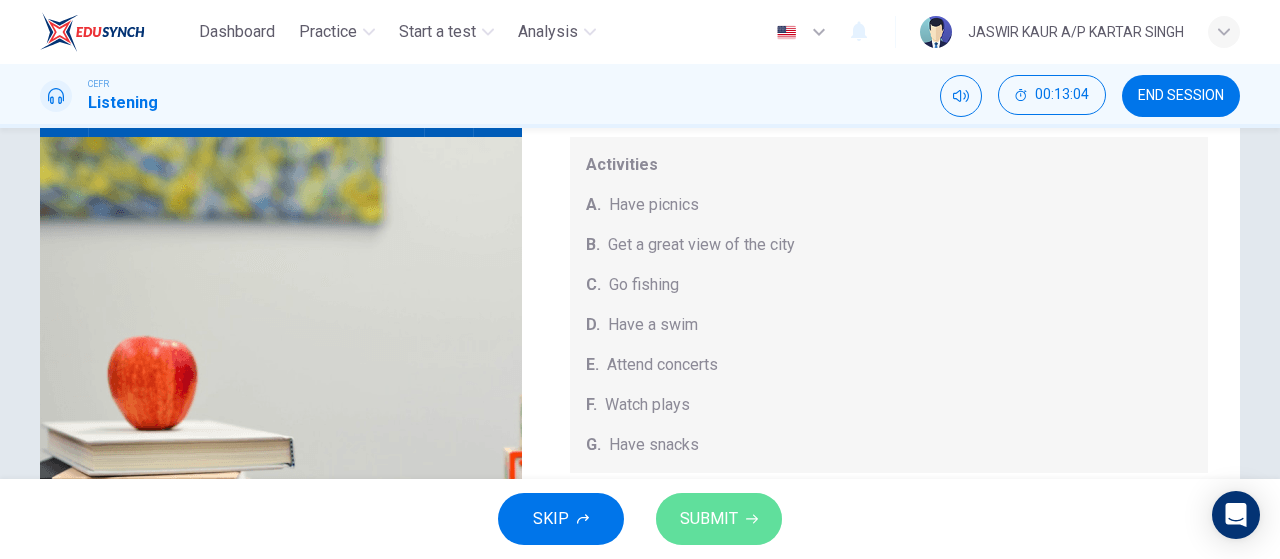 click on "SUBMIT" at bounding box center [709, 519] 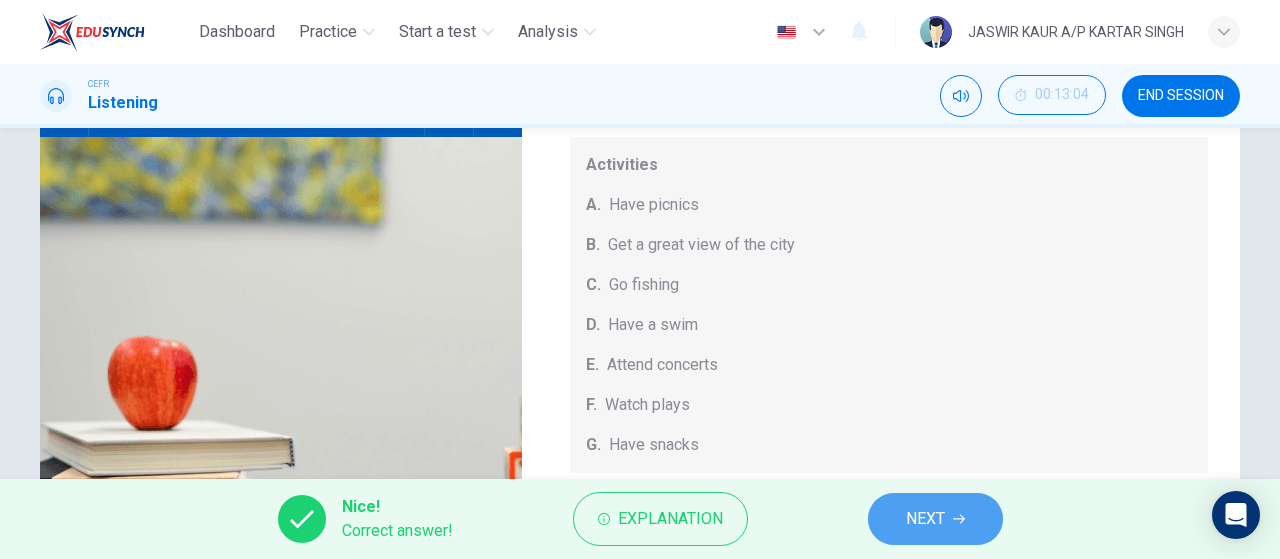 click on "NEXT" at bounding box center (935, 519) 